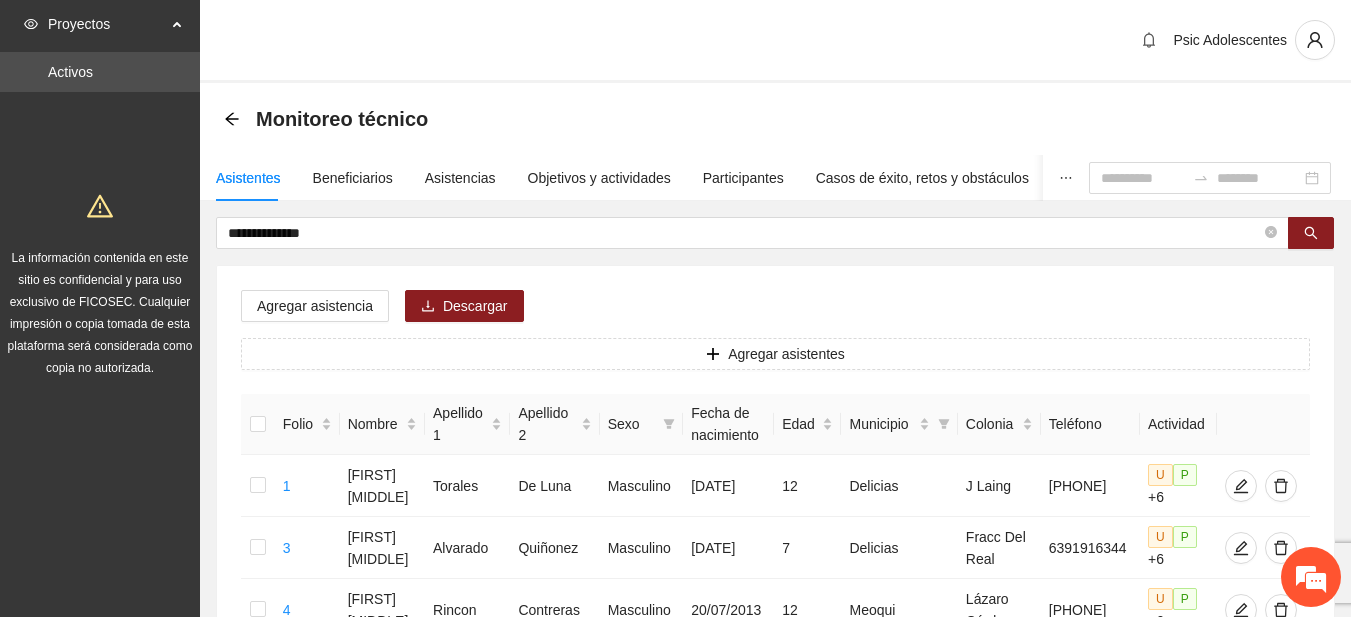 scroll, scrollTop: 0, scrollLeft: 0, axis: both 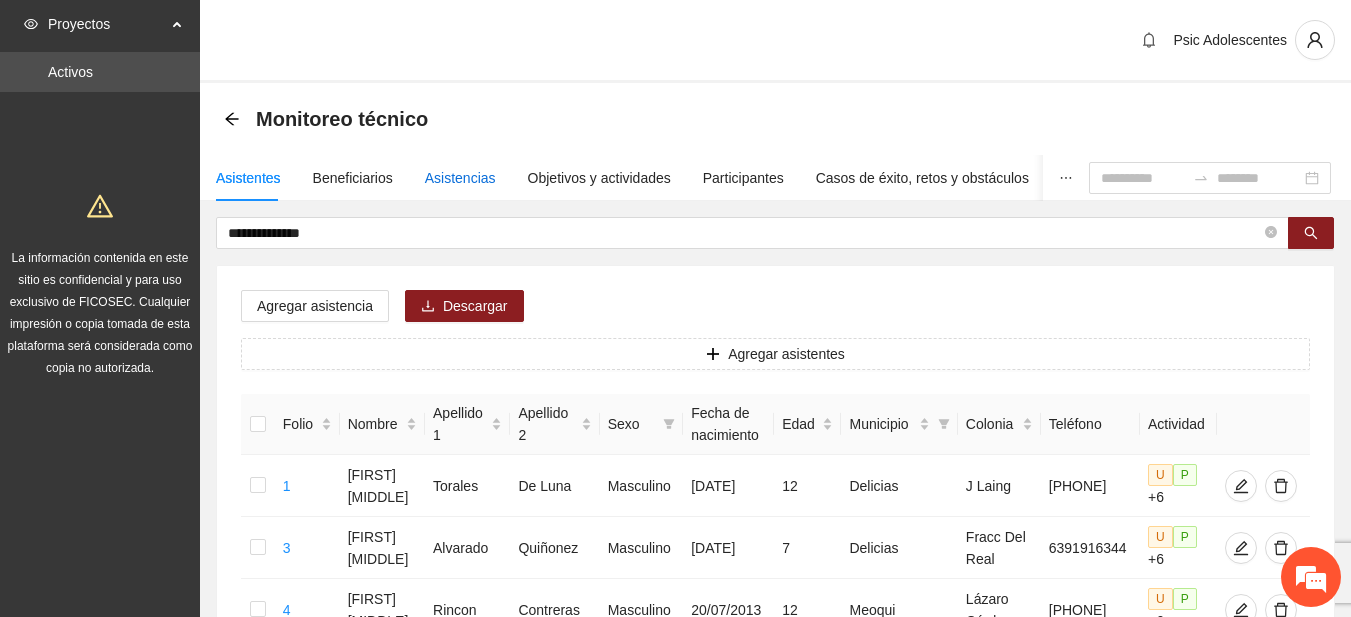 click on "Asistencias" at bounding box center (460, 178) 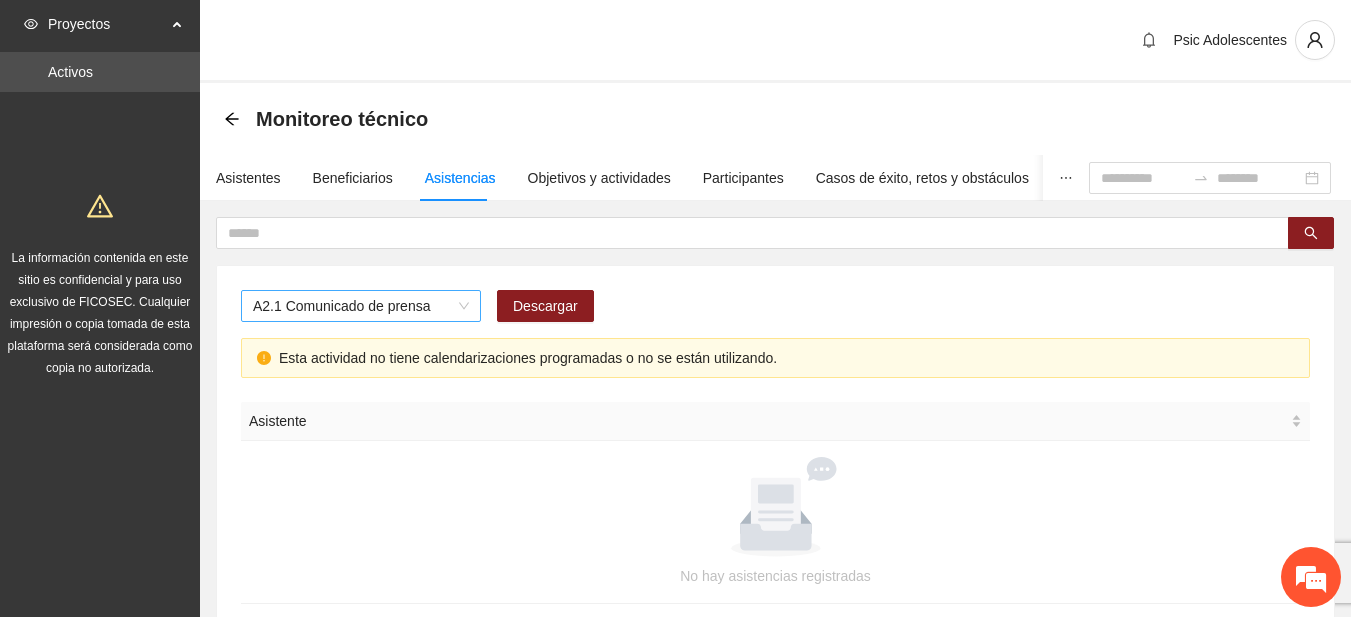 click on "A2.1 Comunicado de prensa" at bounding box center (361, 306) 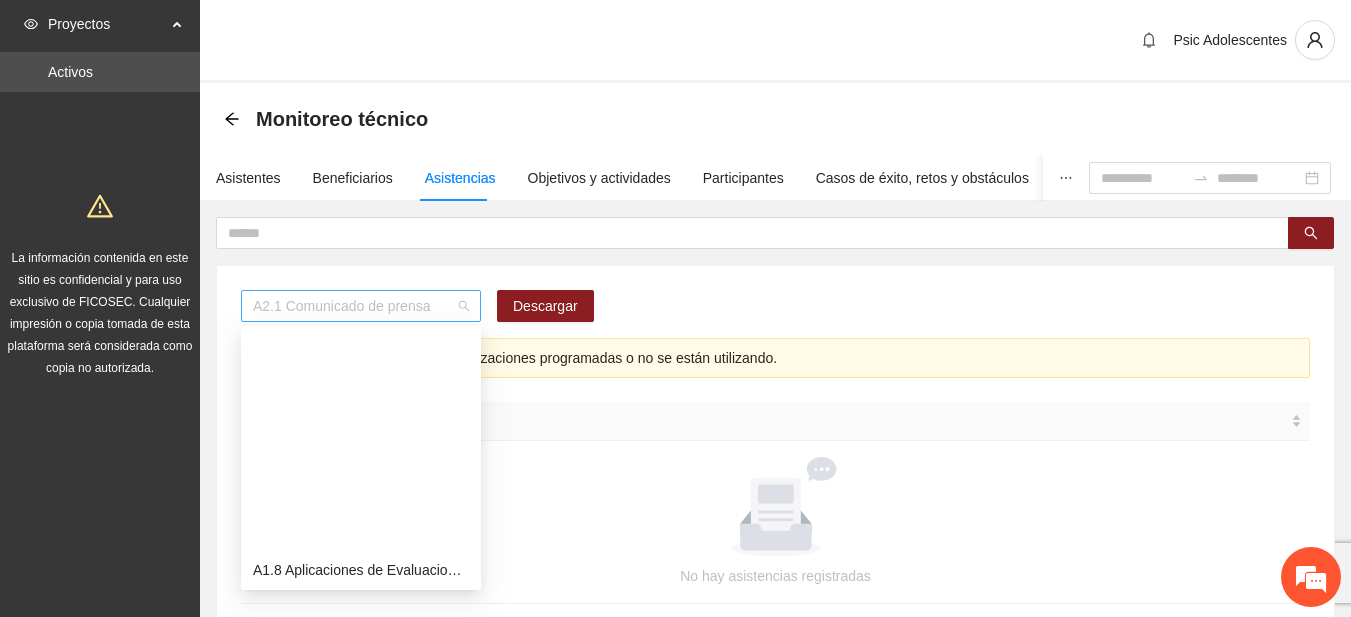 scroll, scrollTop: 256, scrollLeft: 0, axis: vertical 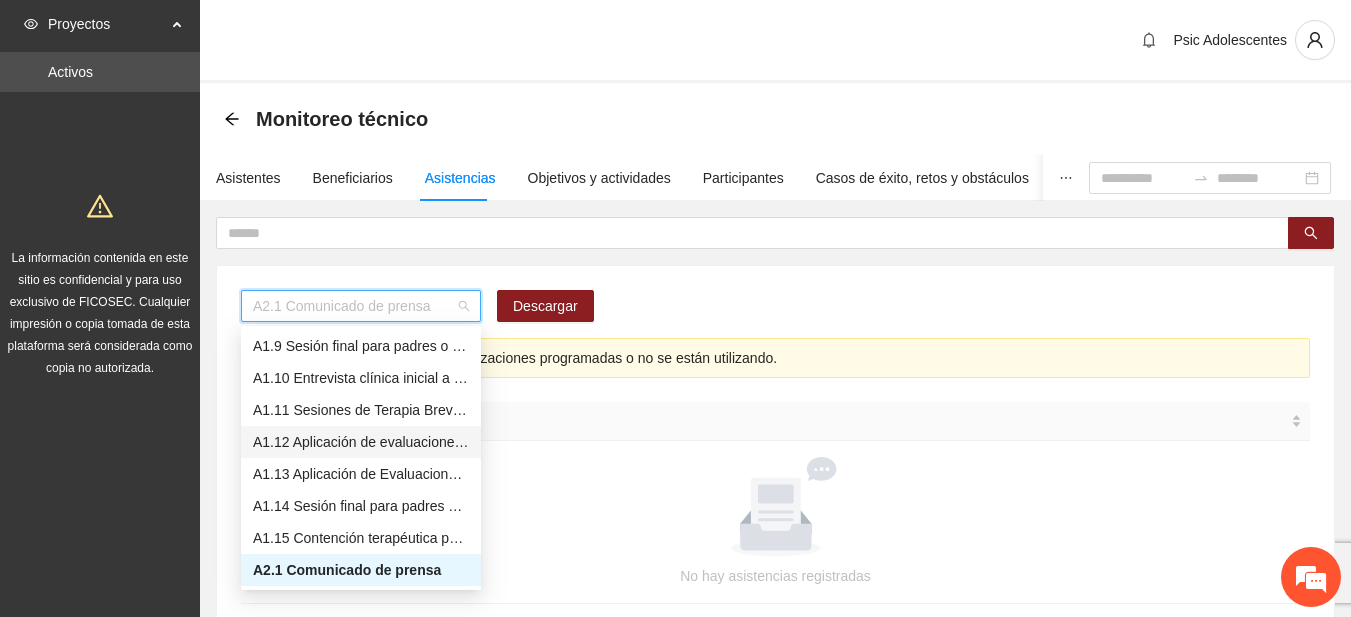 click on "A1.12 Aplicación de evaluaciones Pre a Adolescentes" at bounding box center (361, 442) 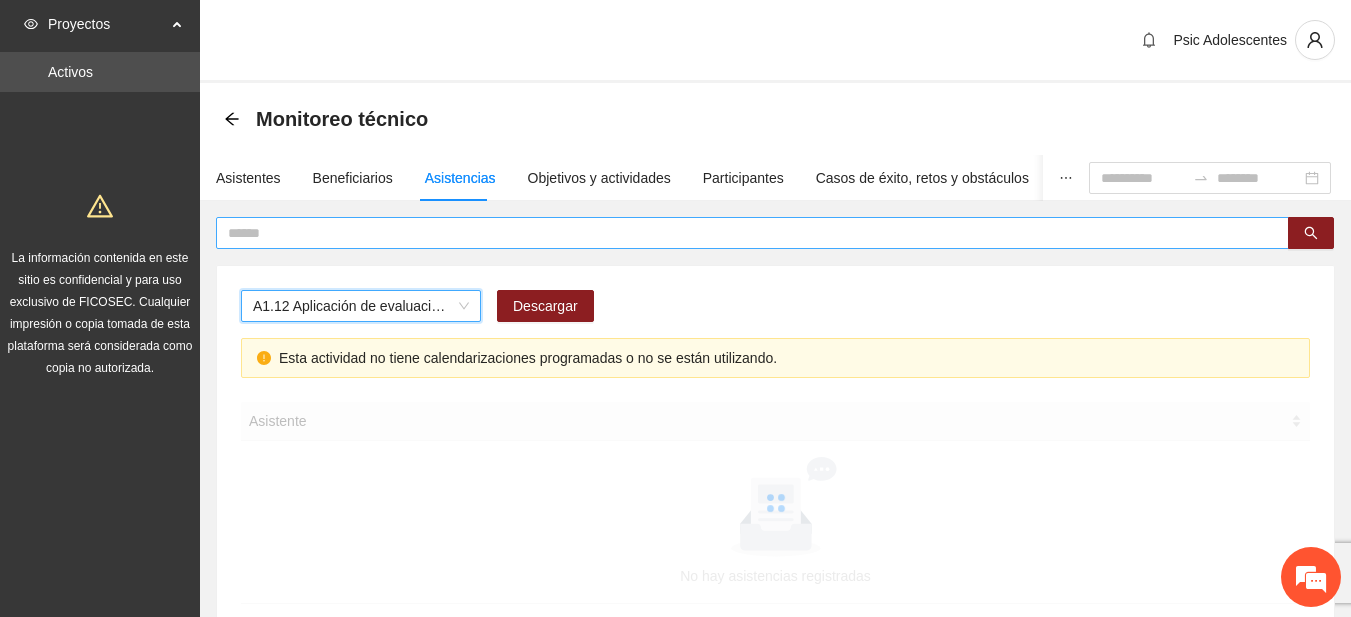 click at bounding box center [744, 233] 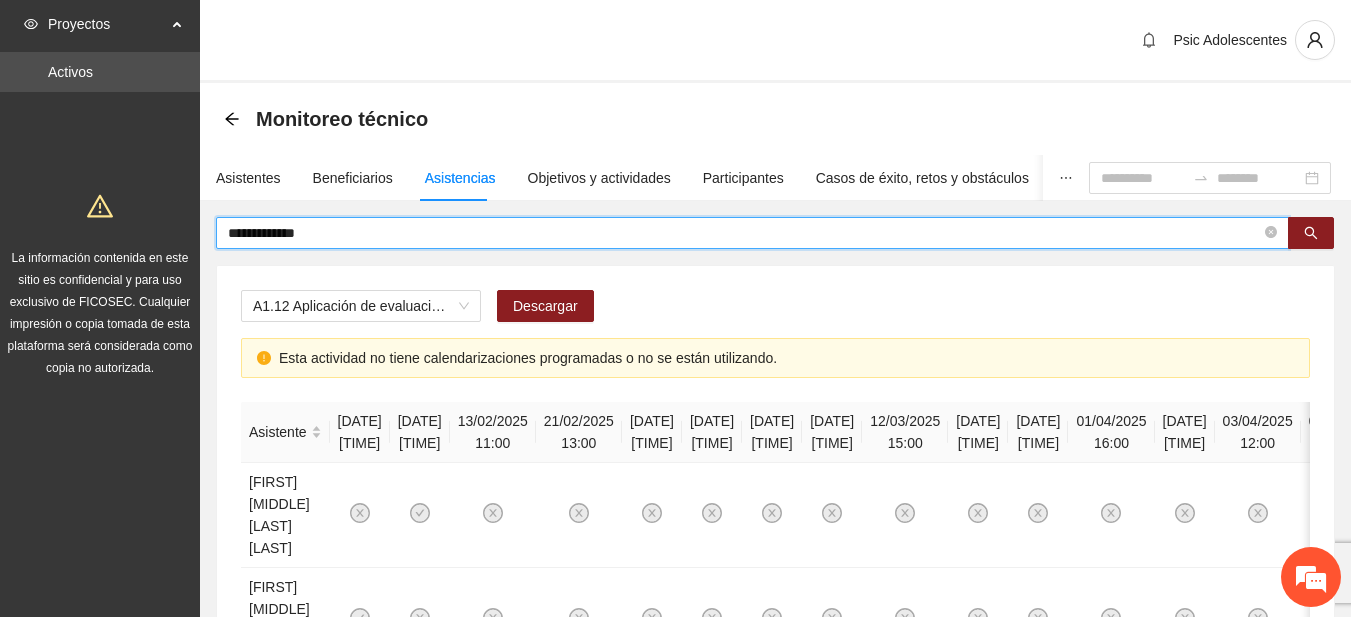 type on "**********" 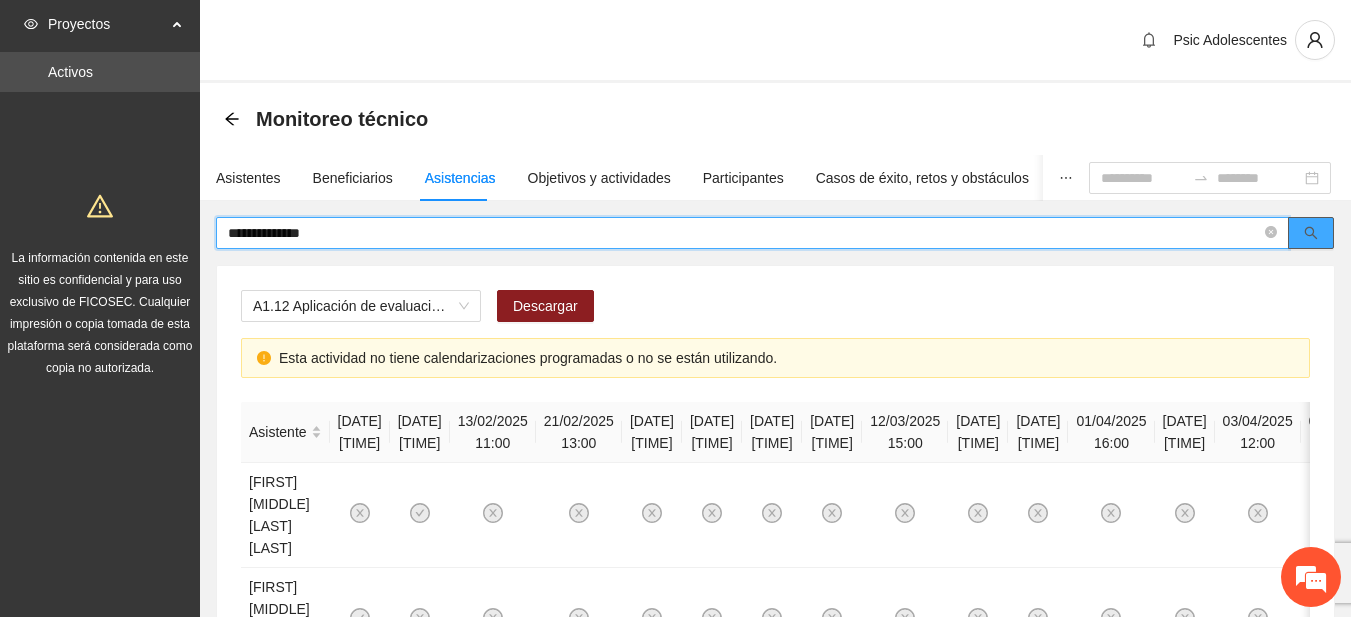 click at bounding box center [1311, 233] 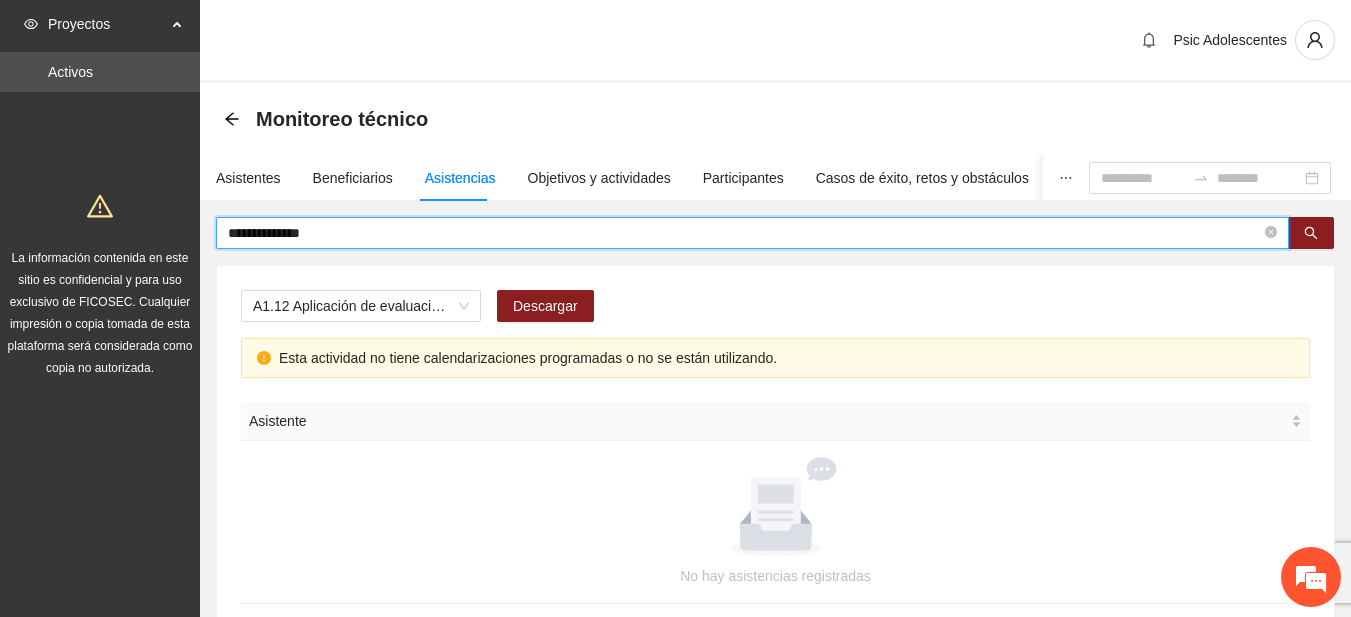drag, startPoint x: 323, startPoint y: 234, endPoint x: 149, endPoint y: 240, distance: 174.10342 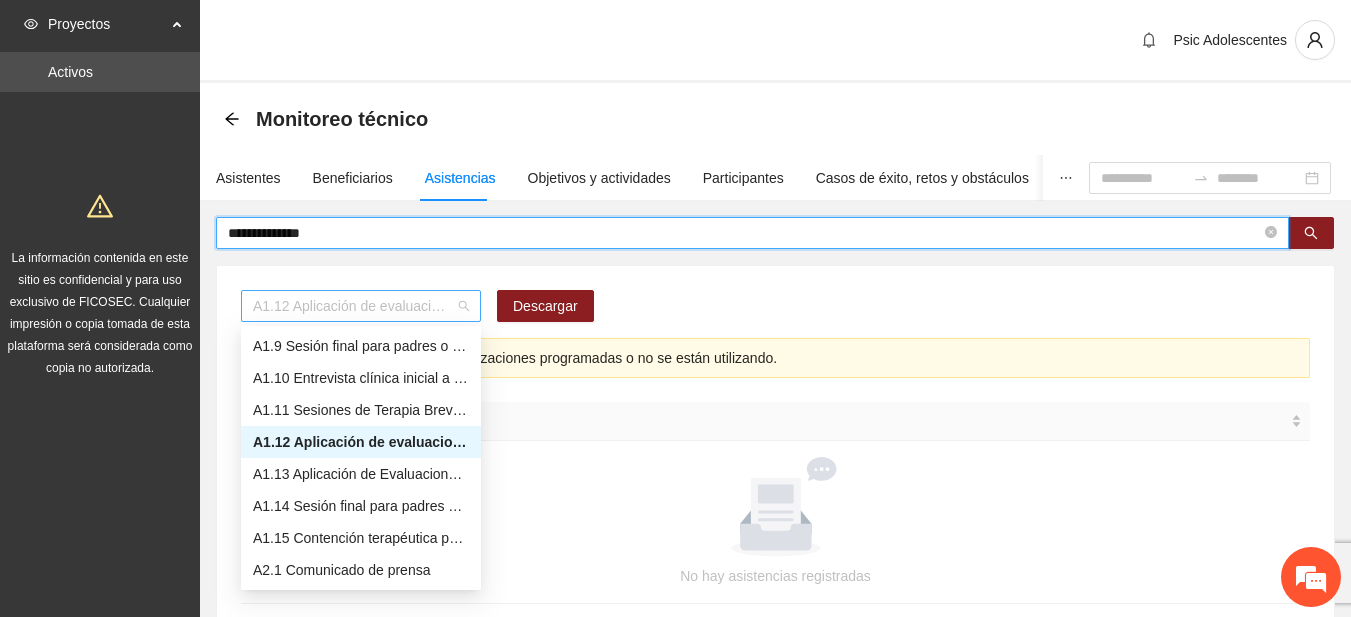 click on "A1.12 Aplicación de evaluaciones Pre a Adolescentes" at bounding box center [361, 306] 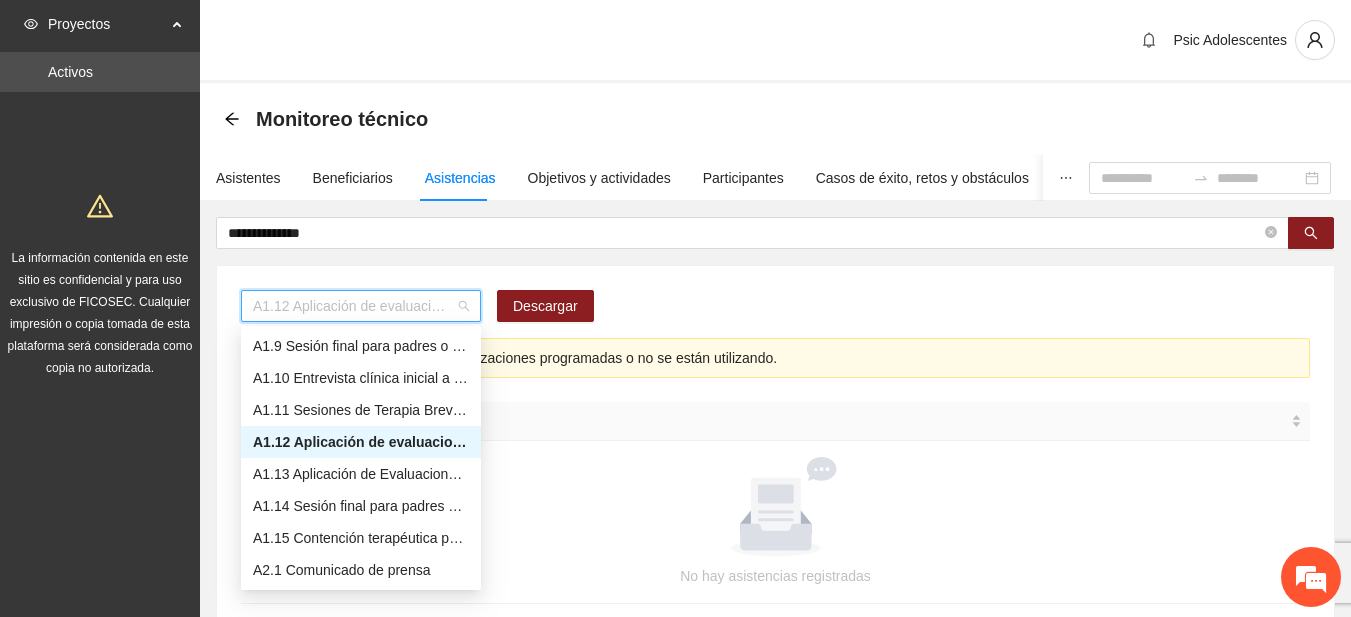 click on "A1.12 Aplicación de evaluaciones Pre a Adolescentes" at bounding box center [361, 442] 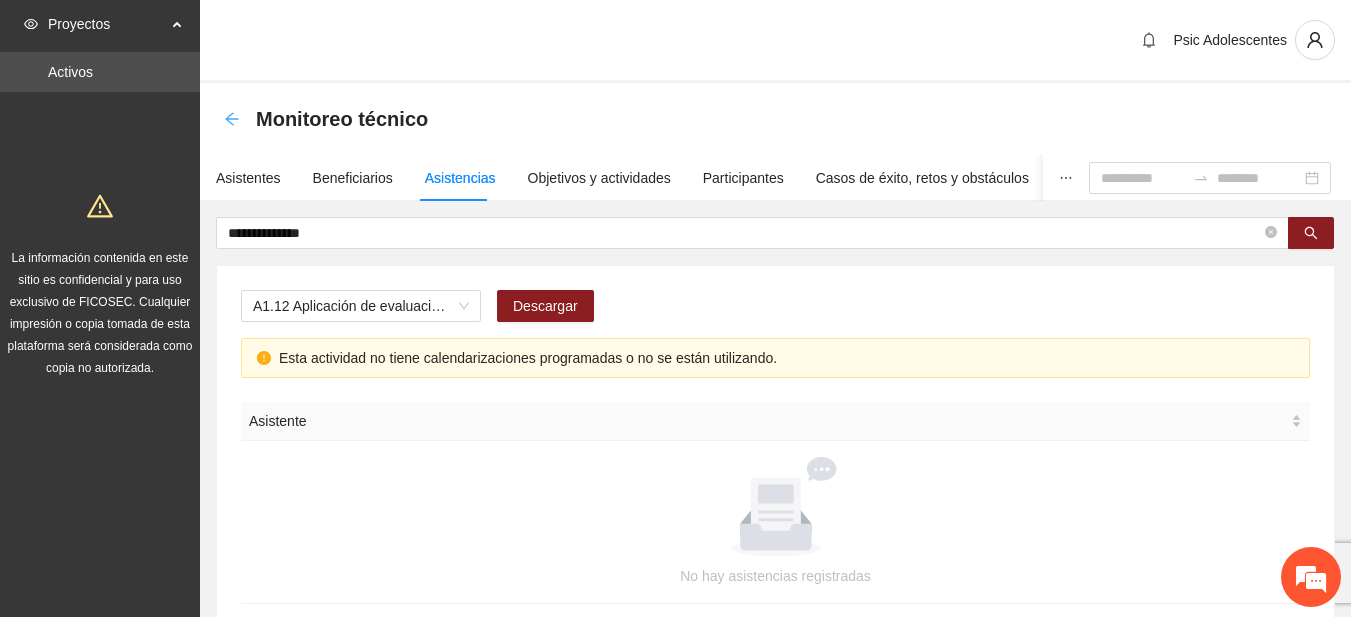 click 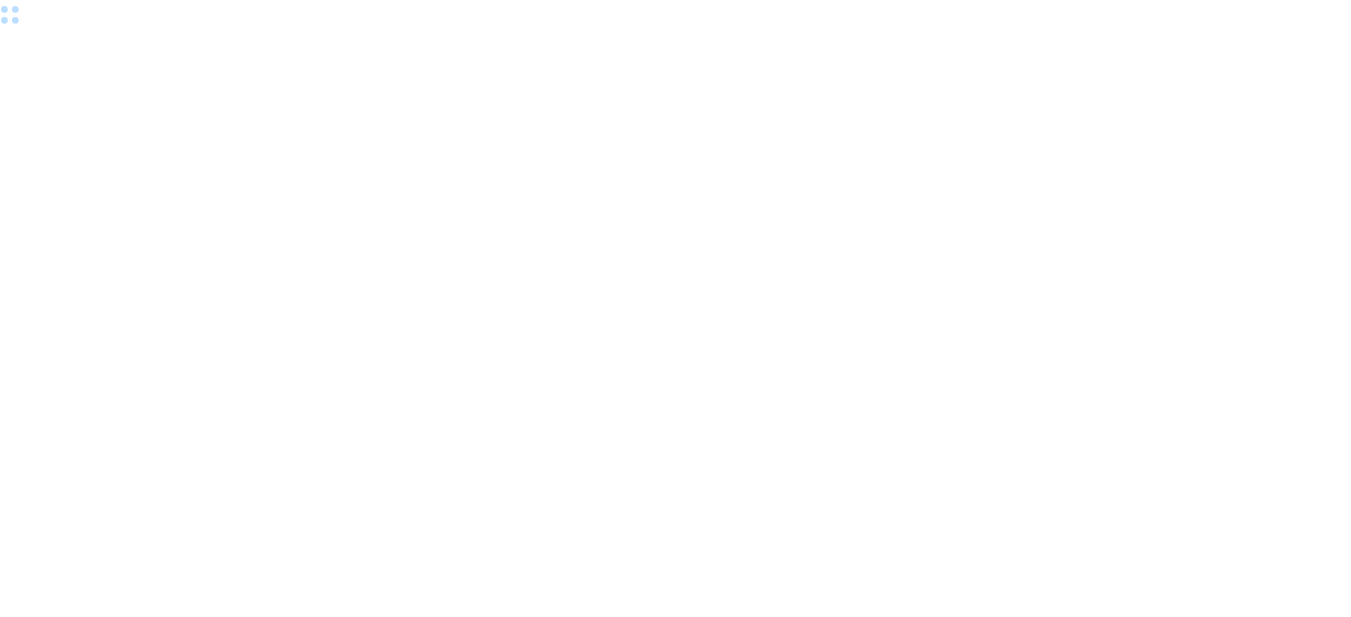 scroll, scrollTop: 0, scrollLeft: 0, axis: both 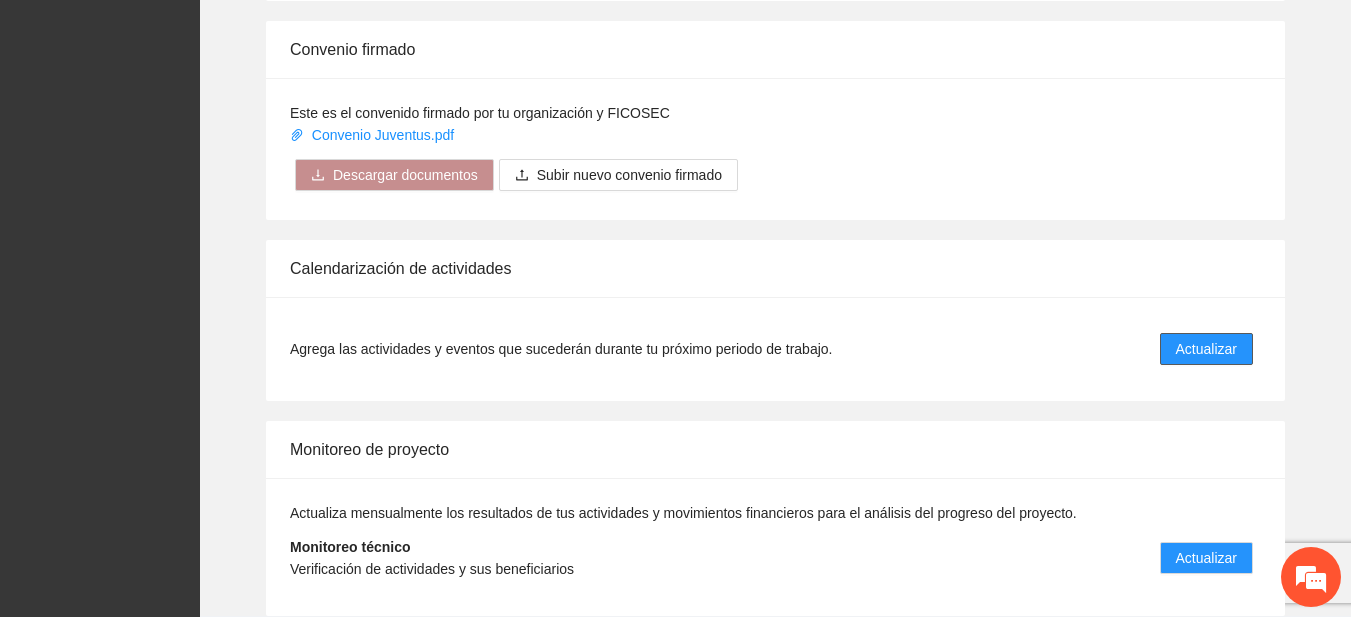 click on "Actualizar" at bounding box center [1206, 349] 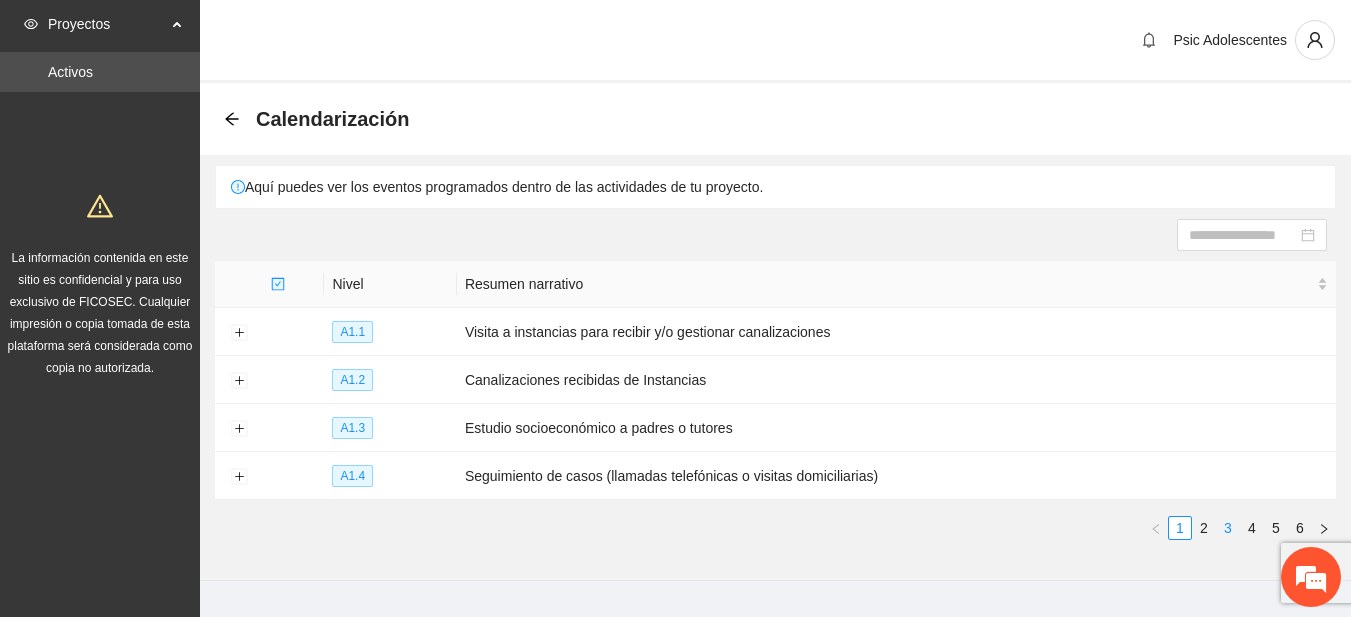 click on "3" at bounding box center [1228, 528] 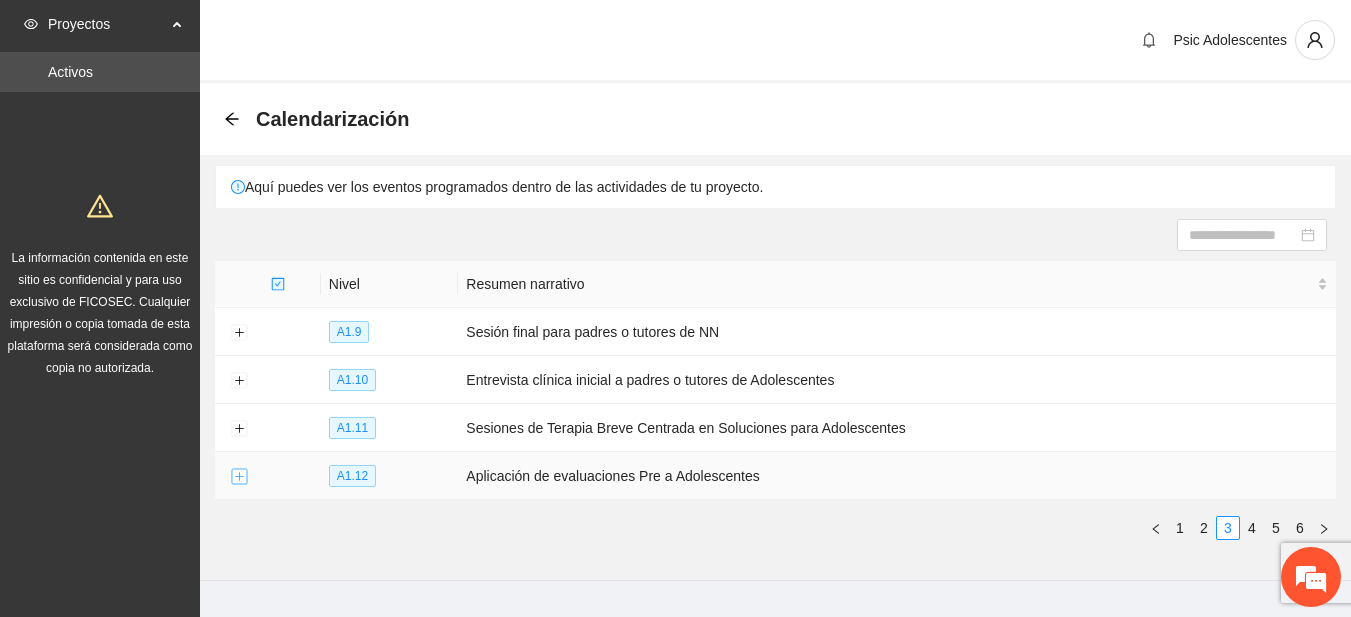 click at bounding box center [239, 477] 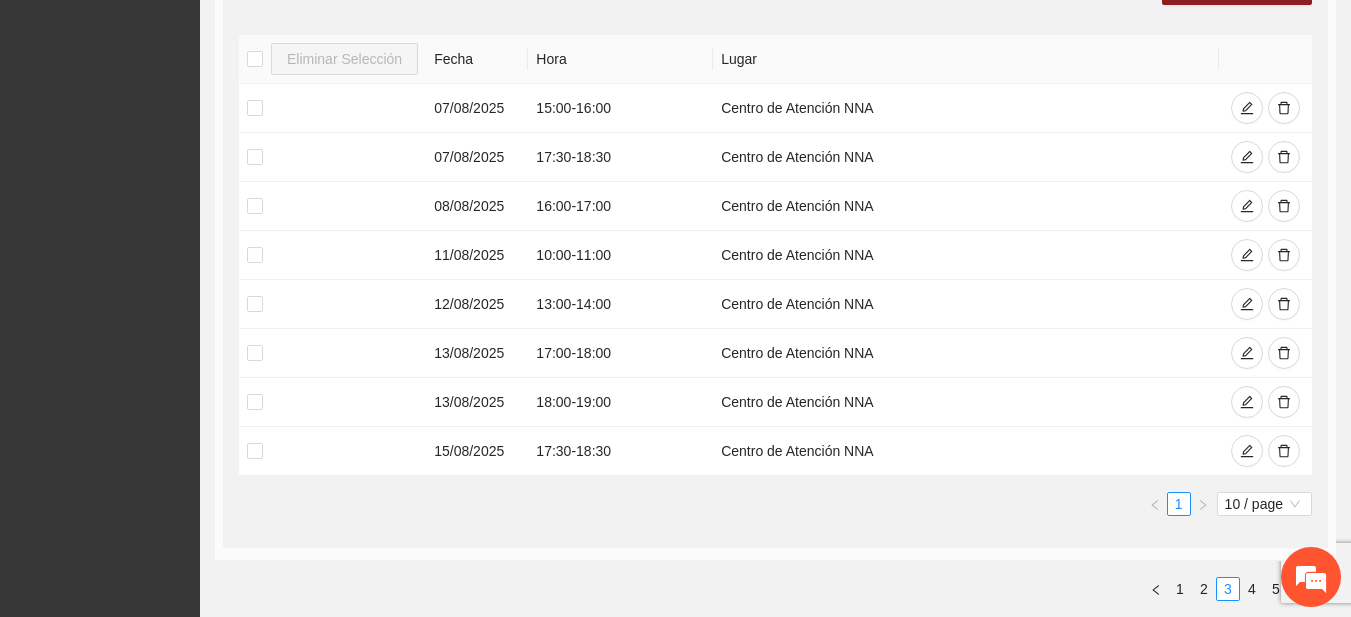 scroll, scrollTop: 569, scrollLeft: 0, axis: vertical 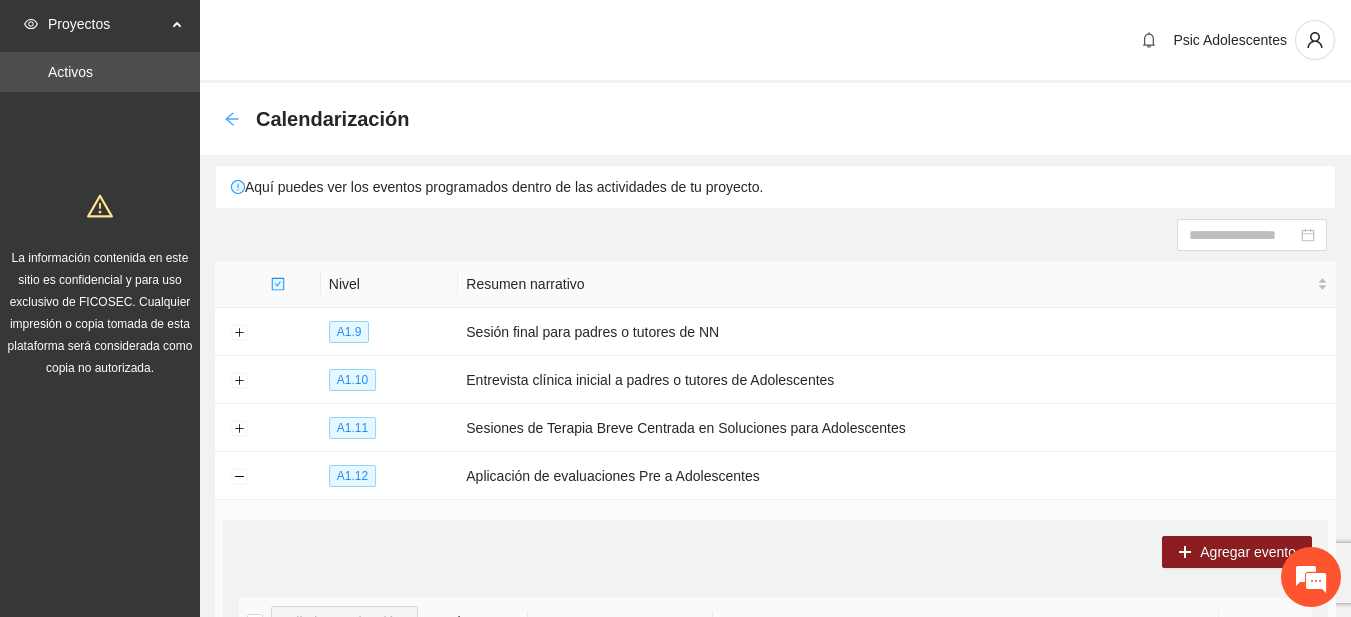 click 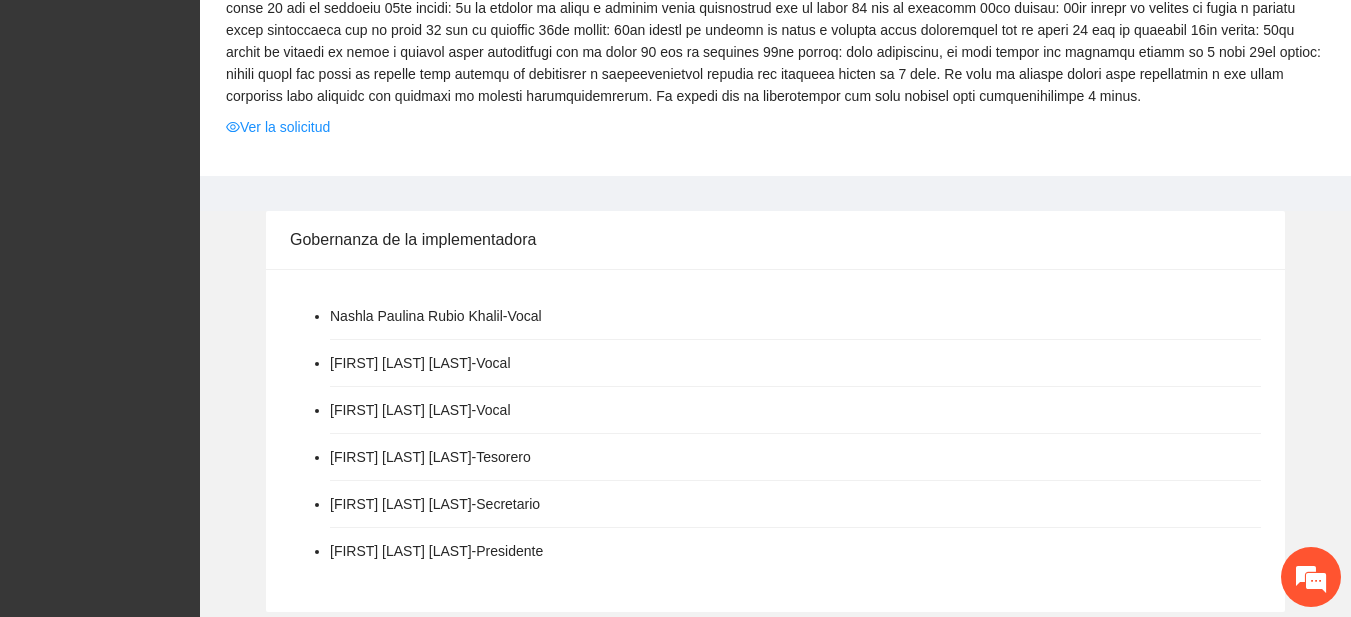 scroll, scrollTop: 0, scrollLeft: 0, axis: both 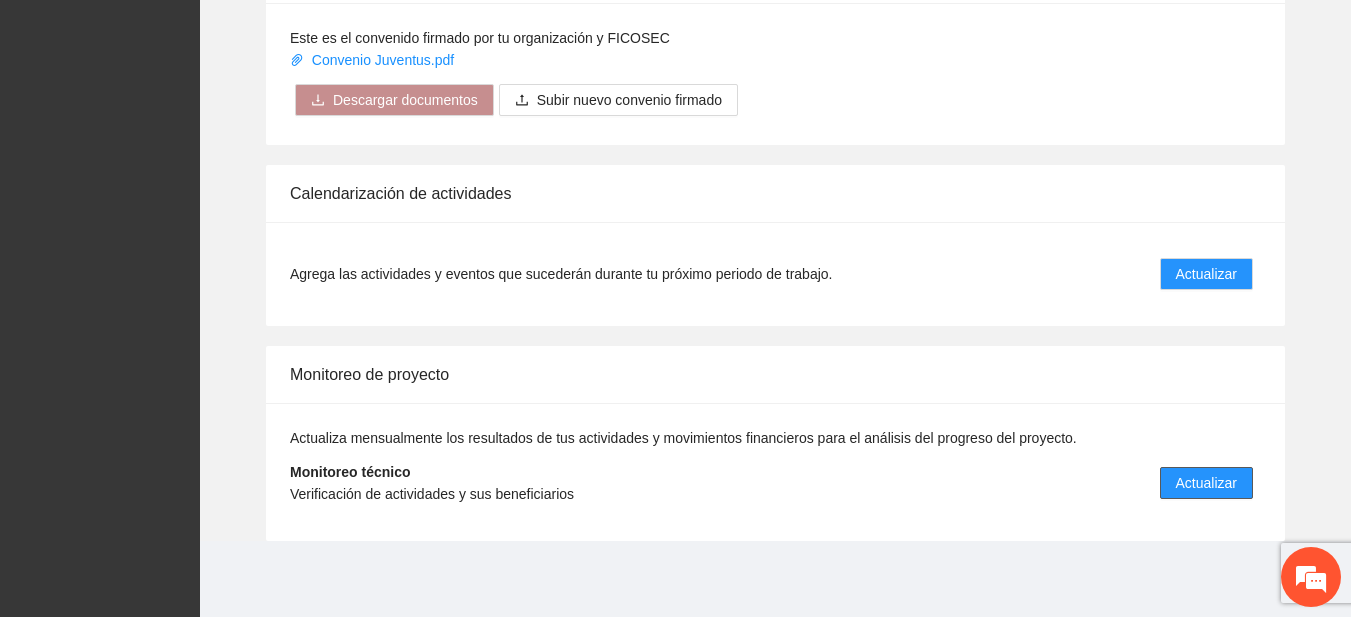 click on "Actualizar" at bounding box center (1206, 483) 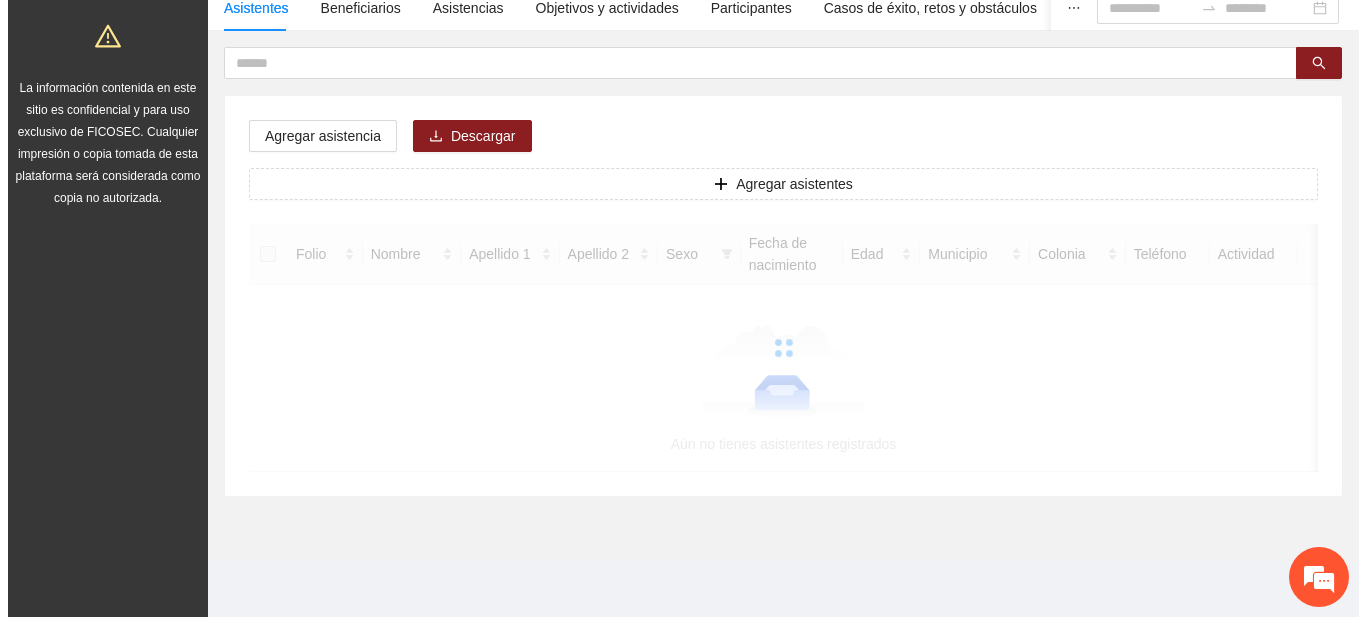 scroll, scrollTop: 0, scrollLeft: 0, axis: both 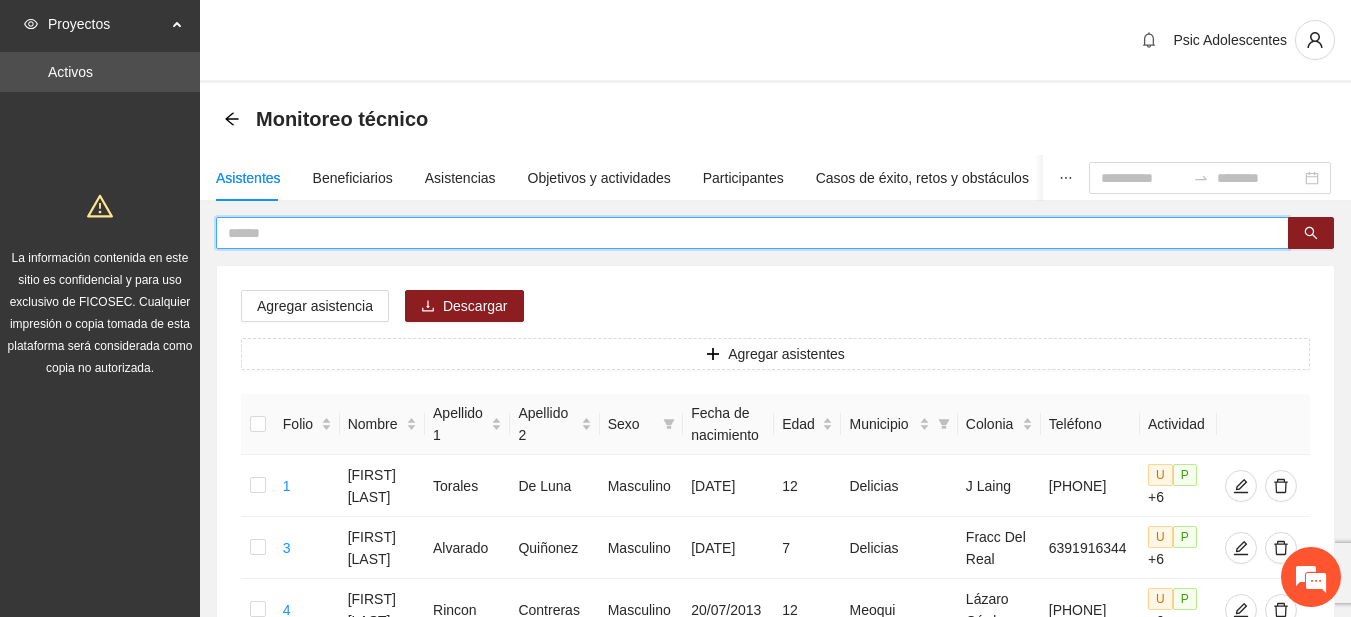 click at bounding box center [744, 233] 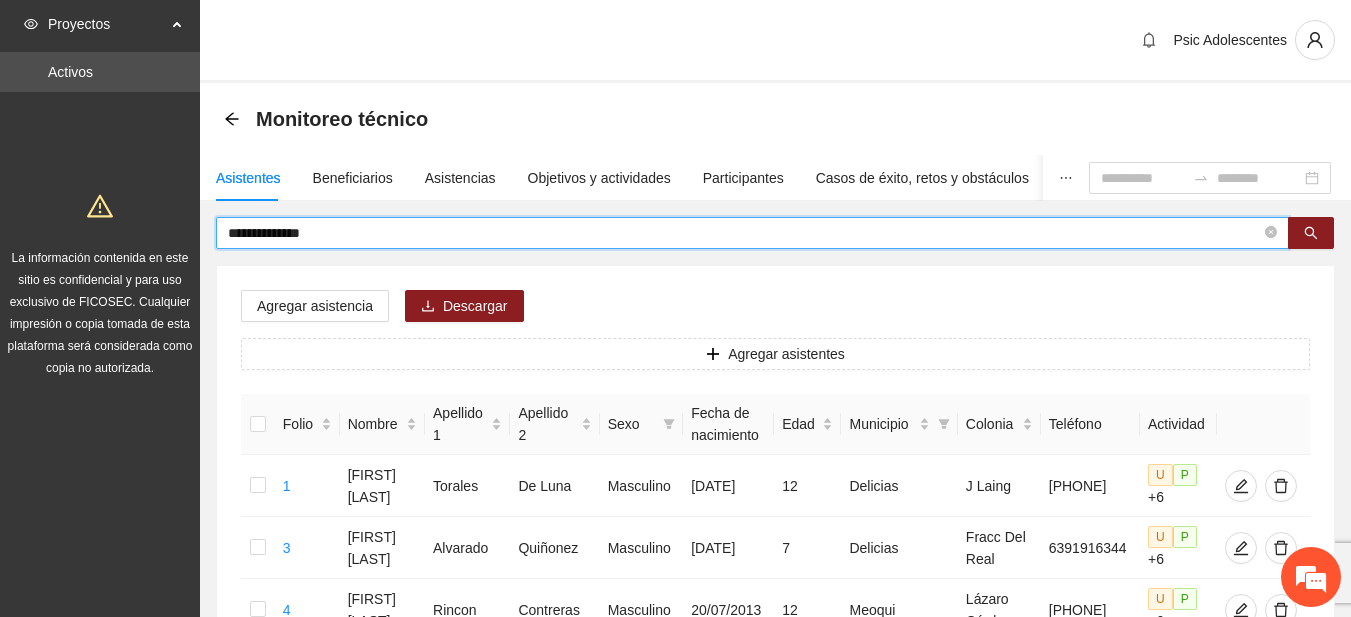 type on "**********" 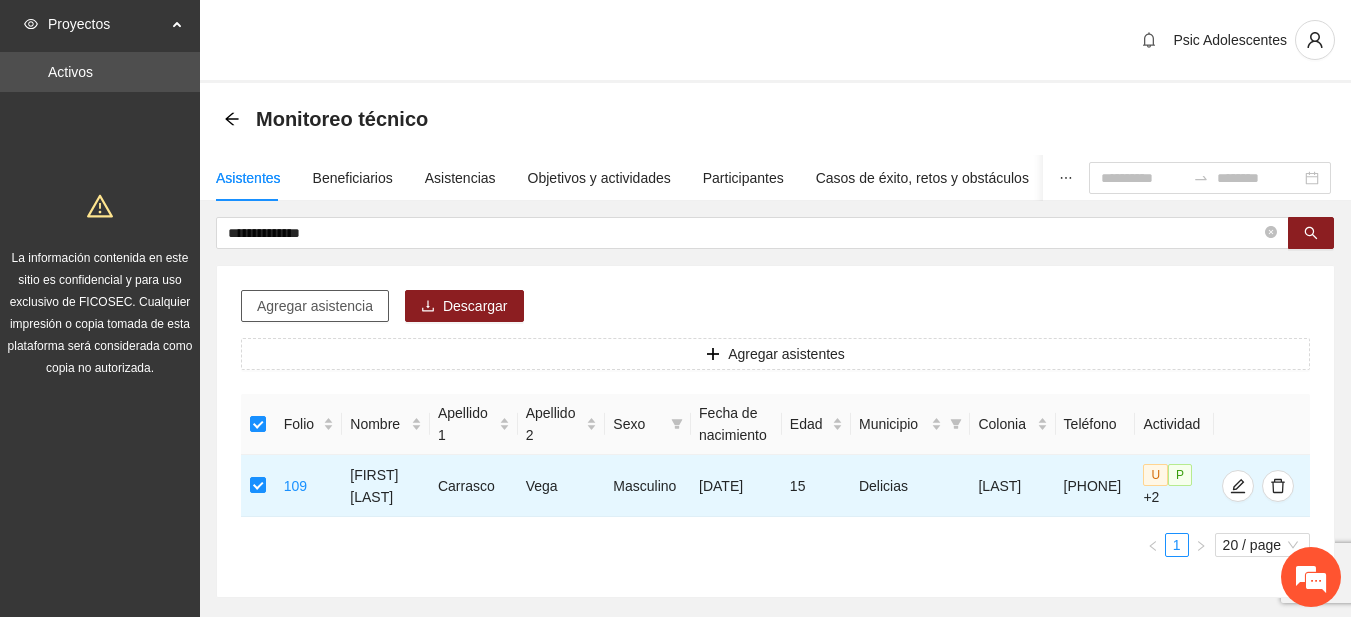 click on "Agregar asistencia" at bounding box center (315, 306) 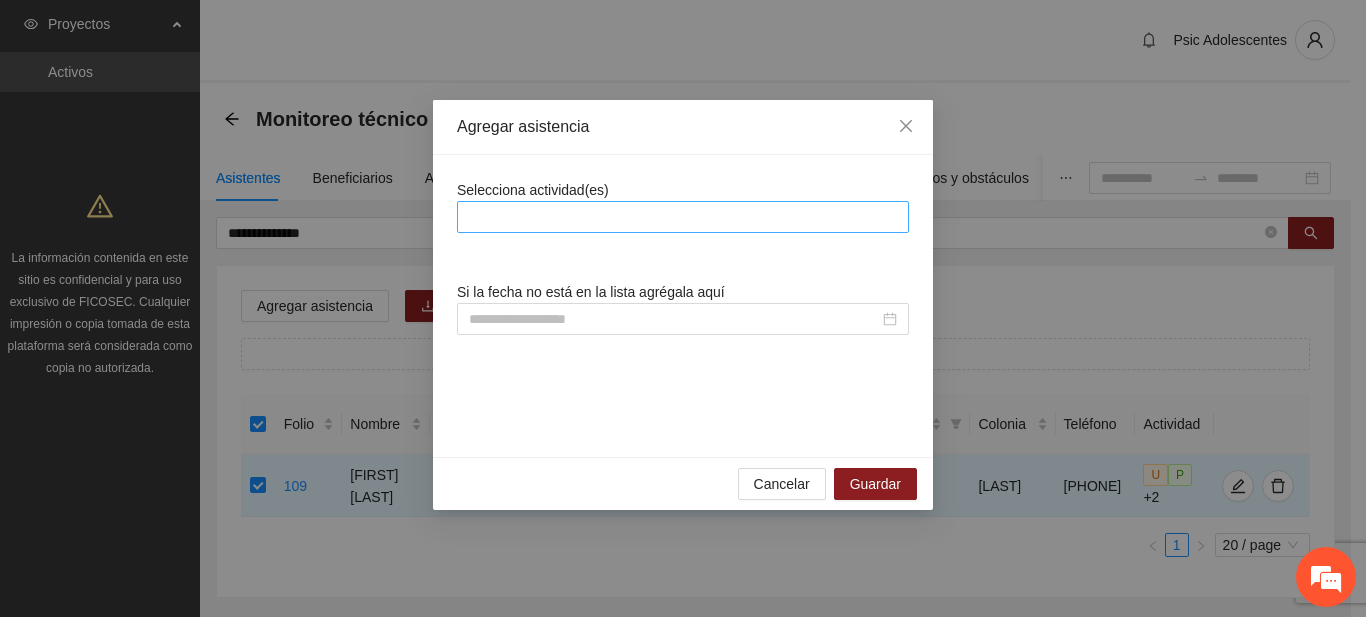 click at bounding box center (683, 217) 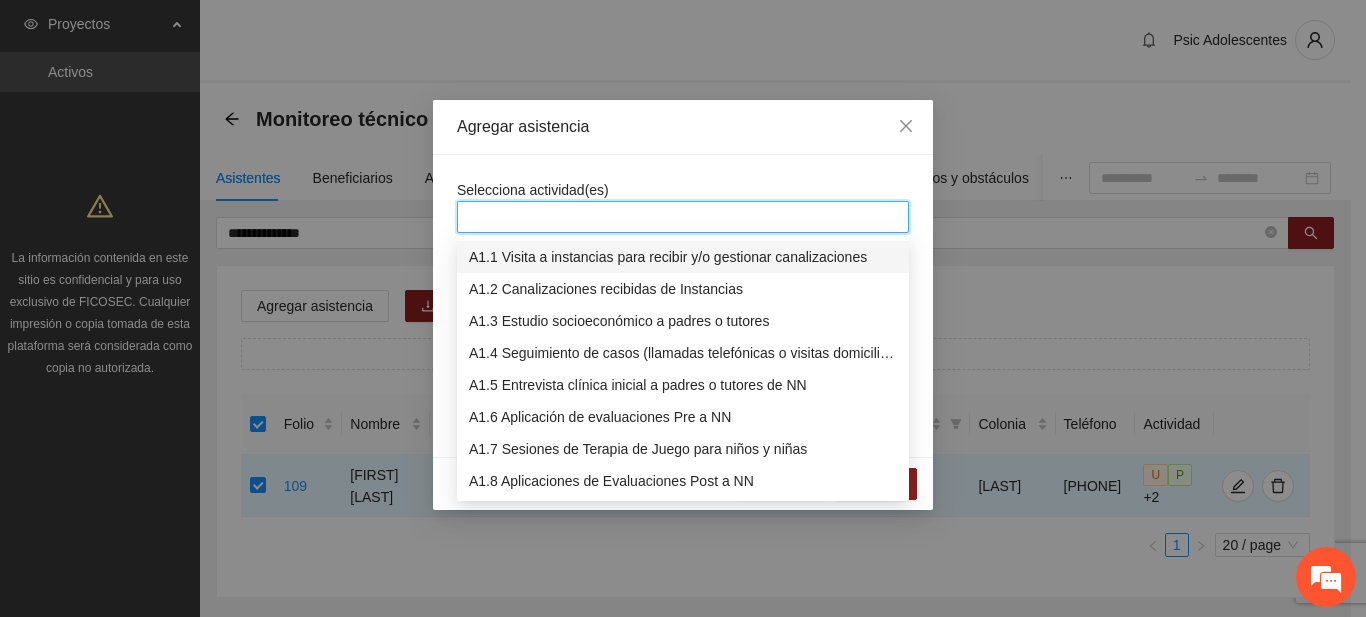 click at bounding box center (683, 217) 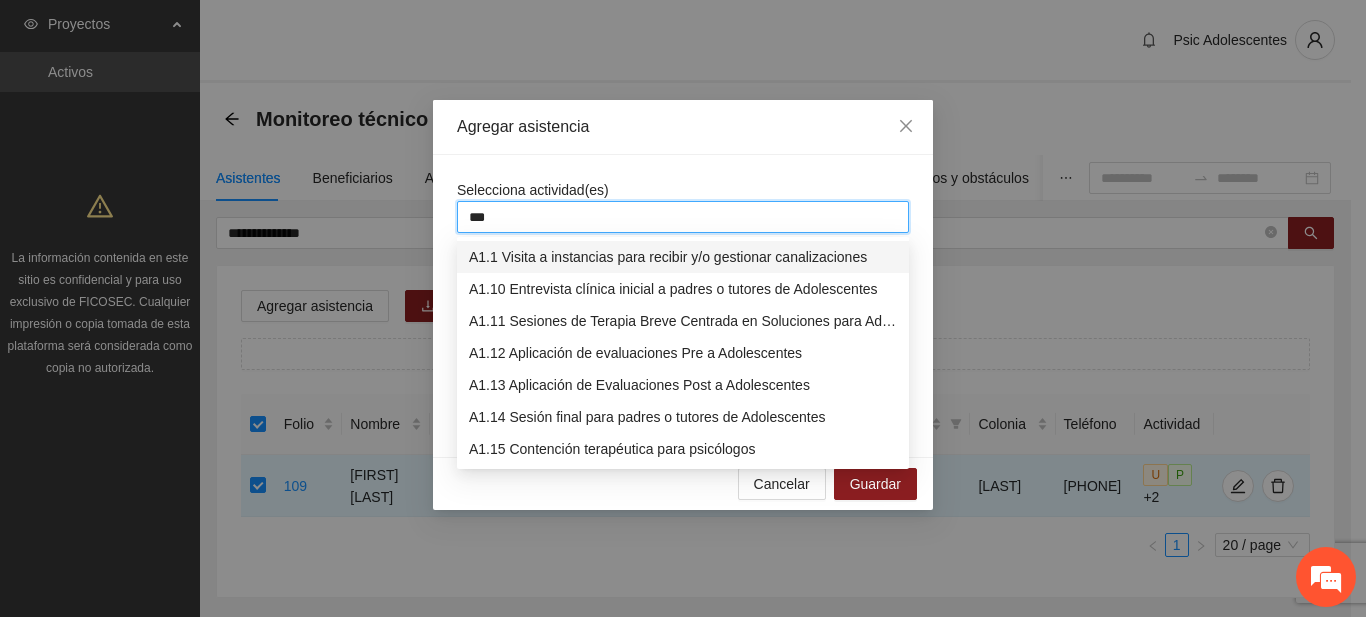 type on "****" 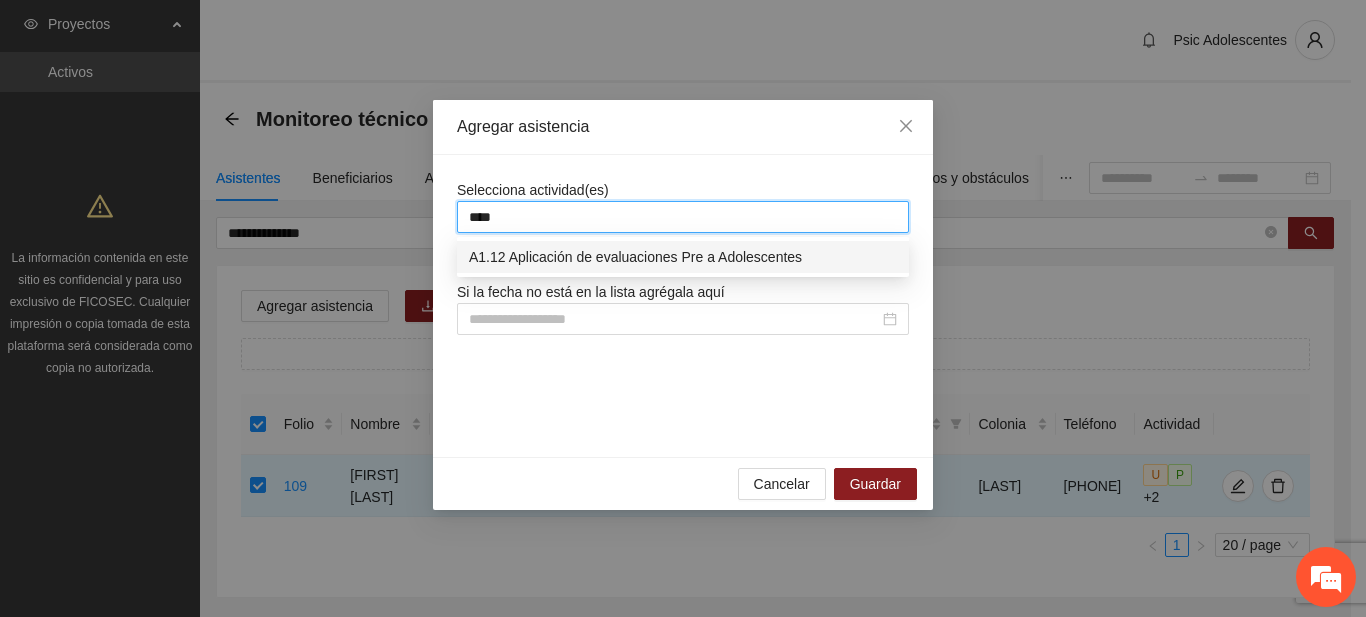 click on "A1.12 Aplicación de evaluaciones Pre a Adolescentes" at bounding box center [683, 257] 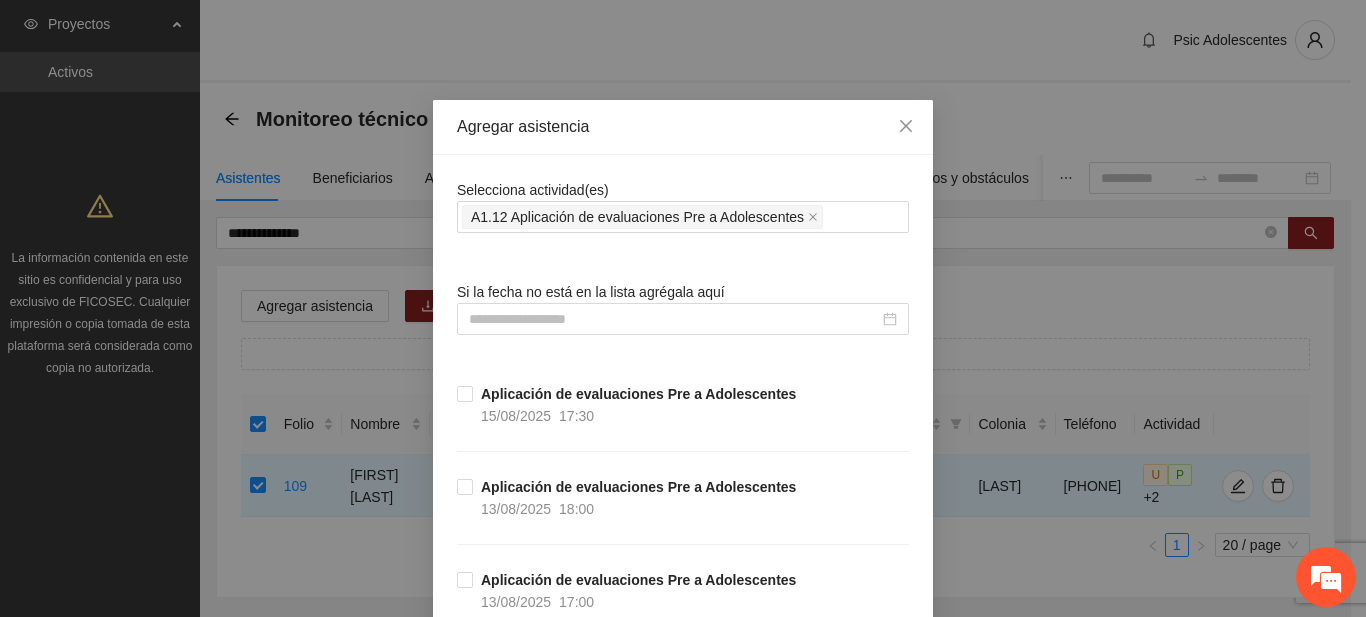click on "Selecciona actividad(es) A1.12 Aplicación de evaluaciones Pre a Adolescentes Si la fecha no está en la lista agrégala aquí Aplicación de evaluaciones Pre a Adolescentes [DATE] [TIME] Aplicación de evaluaciones Pre a Adolescentes [DATE] [TIME] Aplicación de evaluaciones Pre a Adolescentes [DATE] [TIME] Aplicación de evaluaciones Pre a Adolescentes [DATE] [TIME] Aplicación de evaluaciones Pre a Adolescentes [DATE] [TIME] Aplicación de evaluaciones Pre a Adolescentes [DATE] [TIME] Aplicación de evaluaciones Pre a Adolescentes [DATE] [TIME] Aplicación de evaluaciones Pre a Adolescentes [DATE] [TIME]" at bounding box center (683, 677) 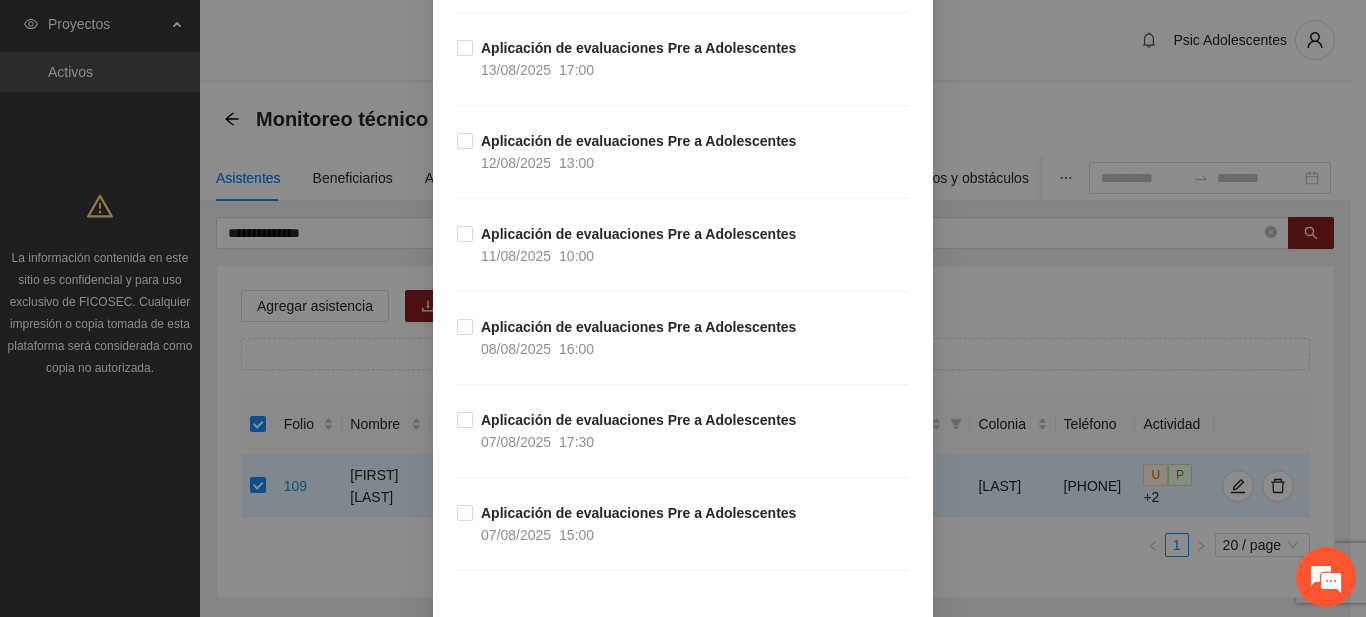 scroll, scrollTop: 530, scrollLeft: 0, axis: vertical 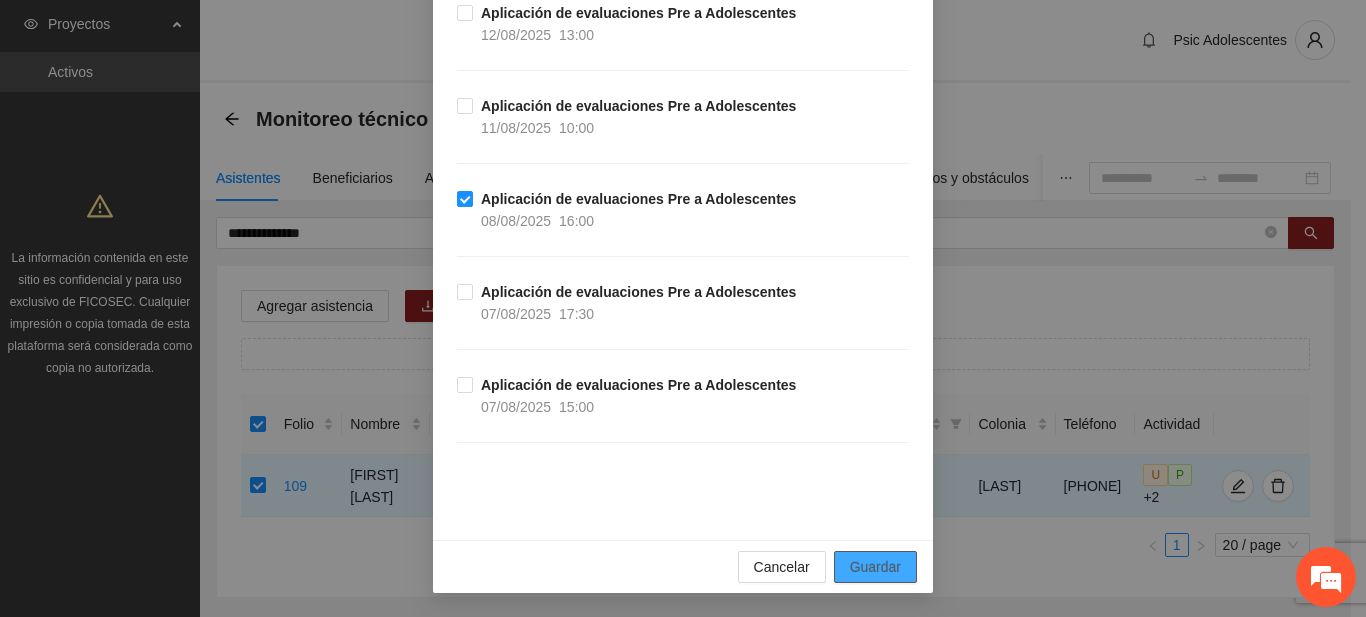 click on "Guardar" at bounding box center (875, 567) 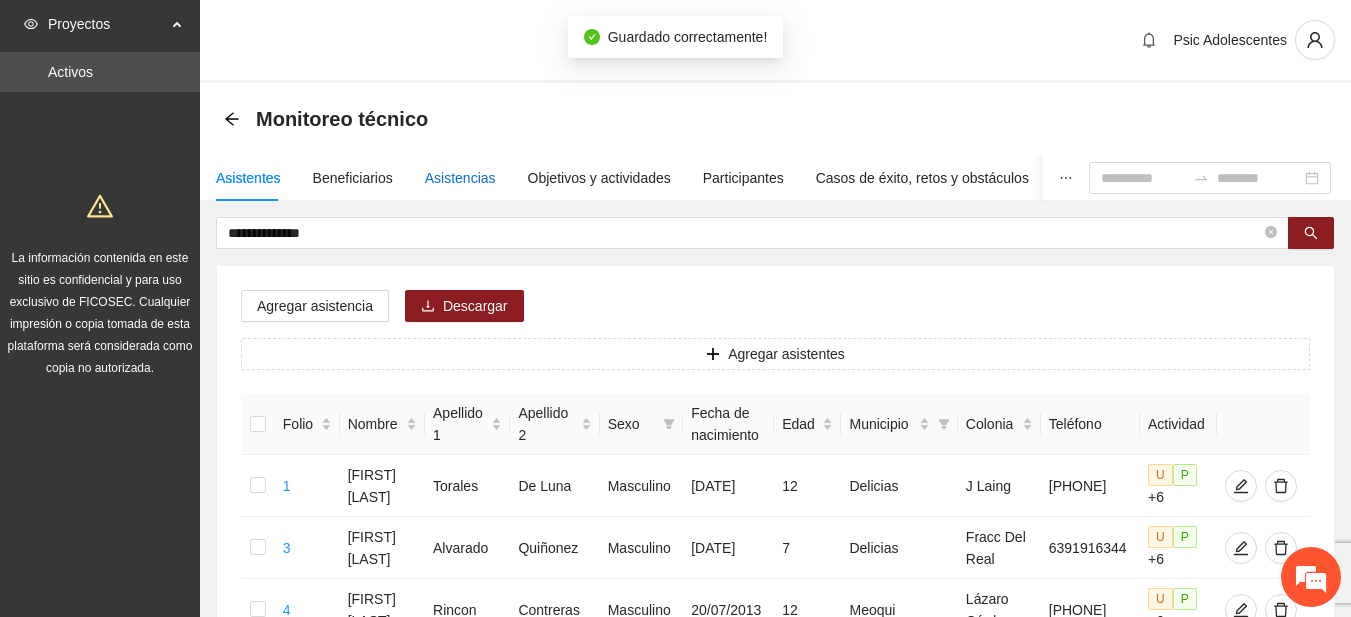 click on "Asistencias" at bounding box center [460, 178] 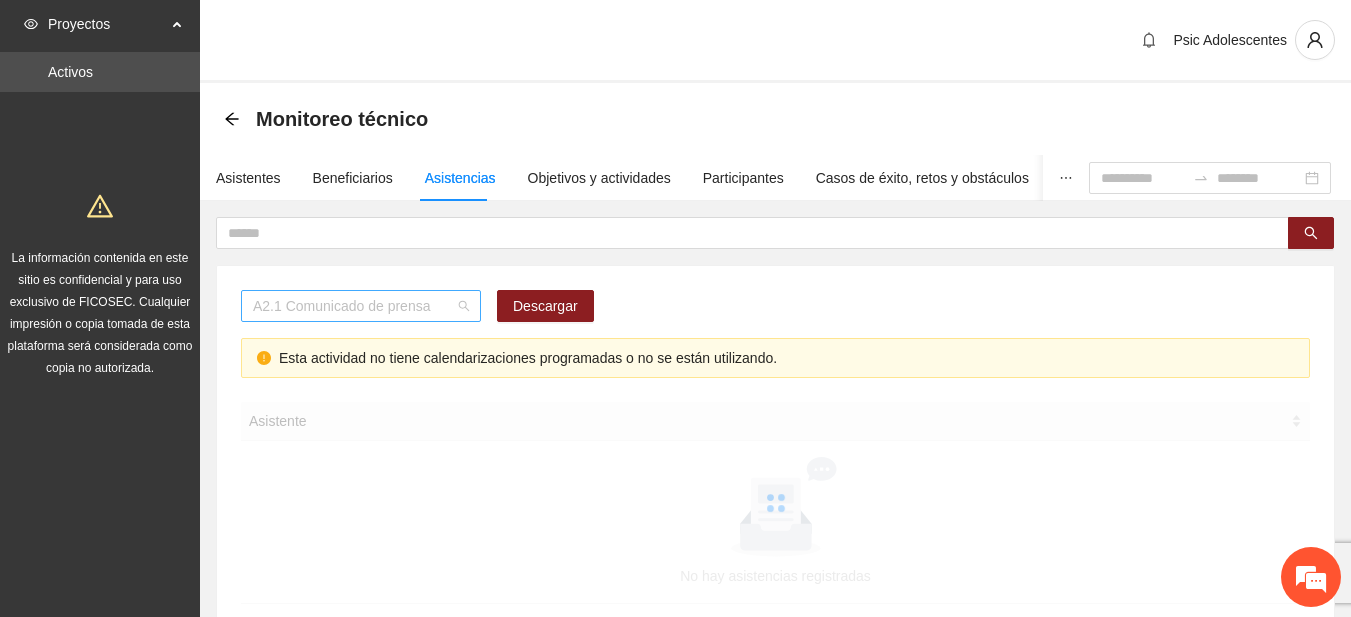 click on "A2.1 Comunicado de prensa" at bounding box center (361, 306) 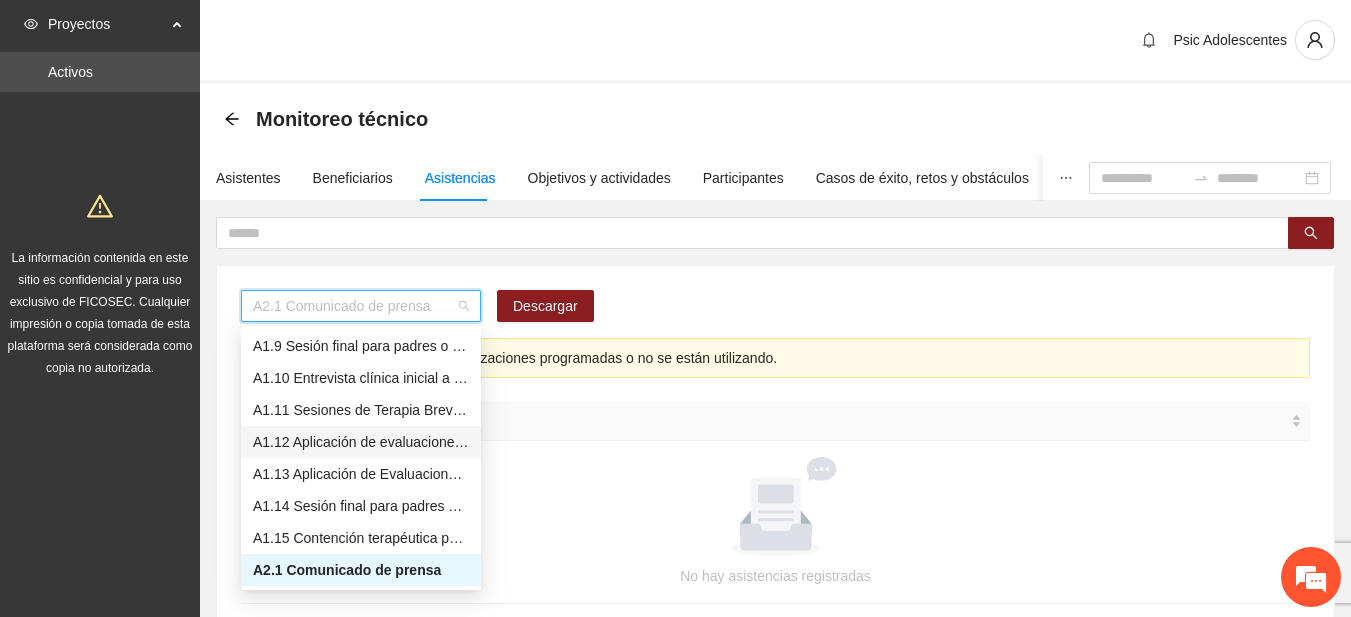 click on "A1.12 Aplicación de evaluaciones Pre a Adolescentes" at bounding box center [361, 442] 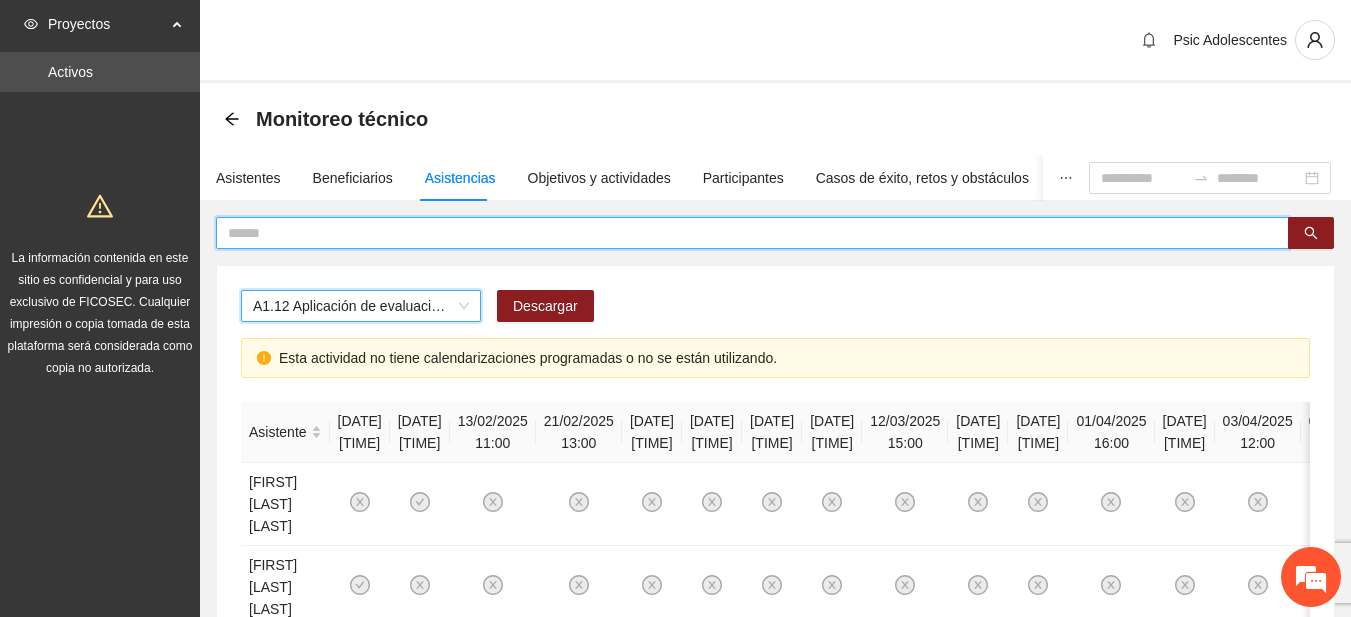 click at bounding box center (744, 233) 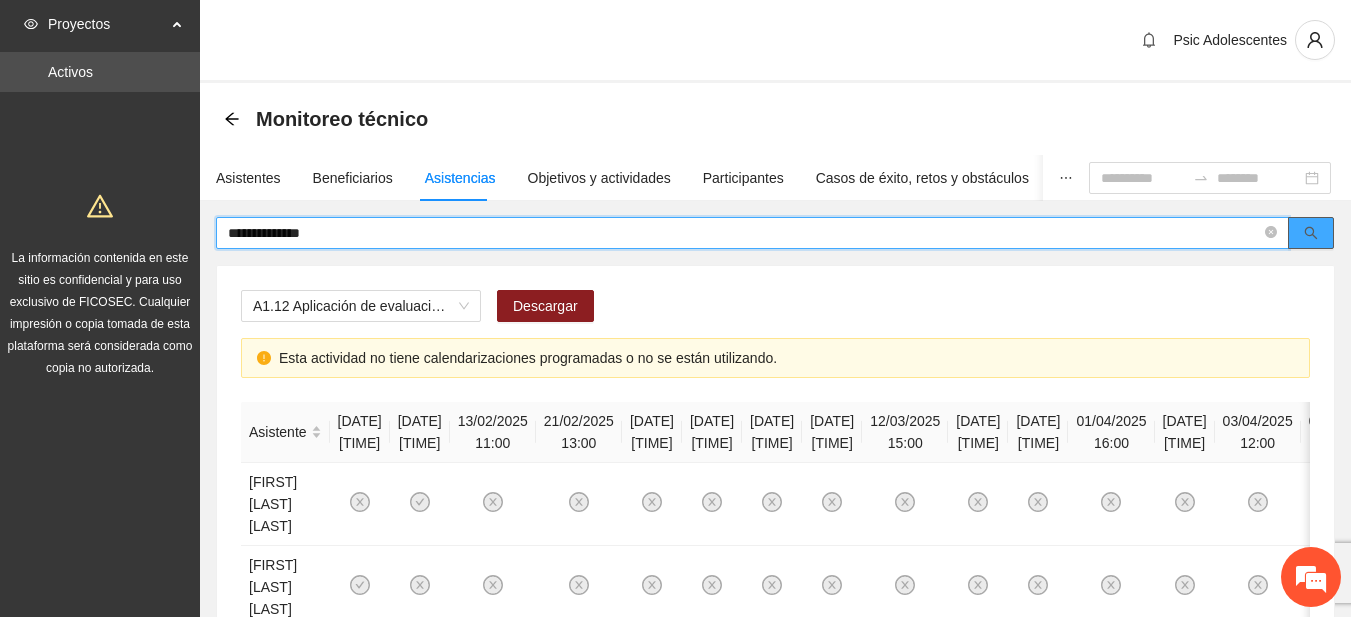 click 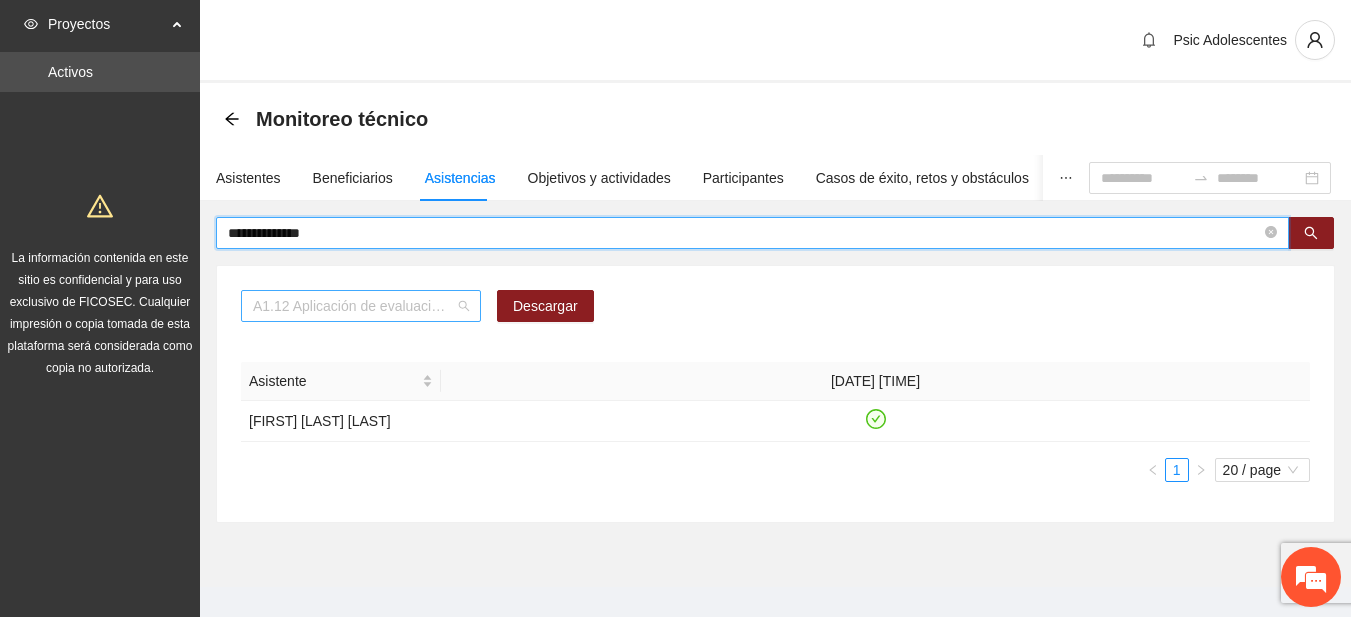click on "A1.12 Aplicación de evaluaciones Pre a Adolescentes" at bounding box center [361, 306] 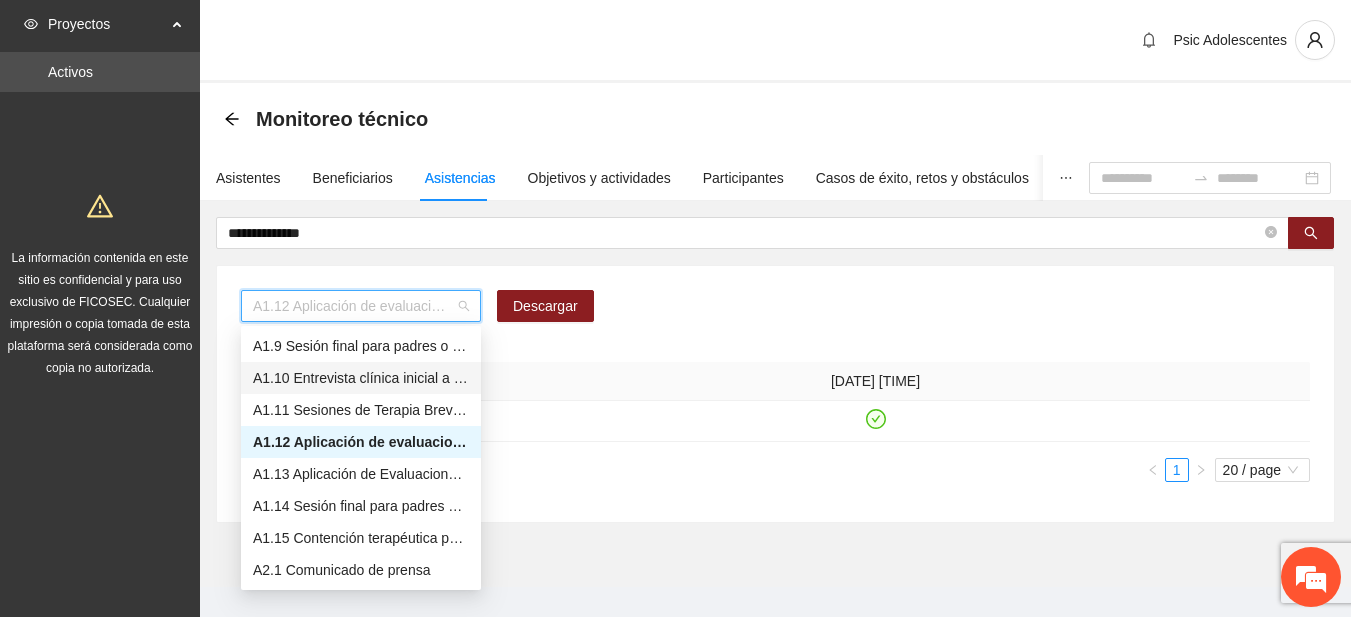 click on "A1.10 Entrevista clínica inicial a padres o tutores de Adolescentes" at bounding box center (361, 378) 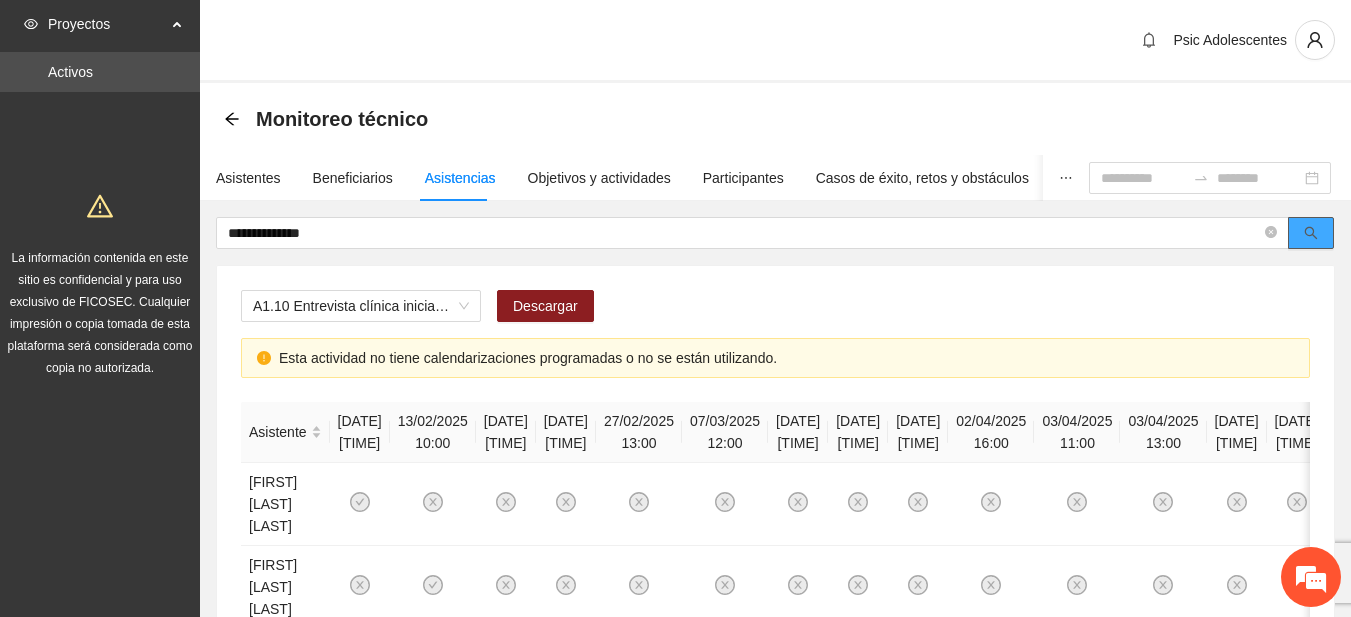 click 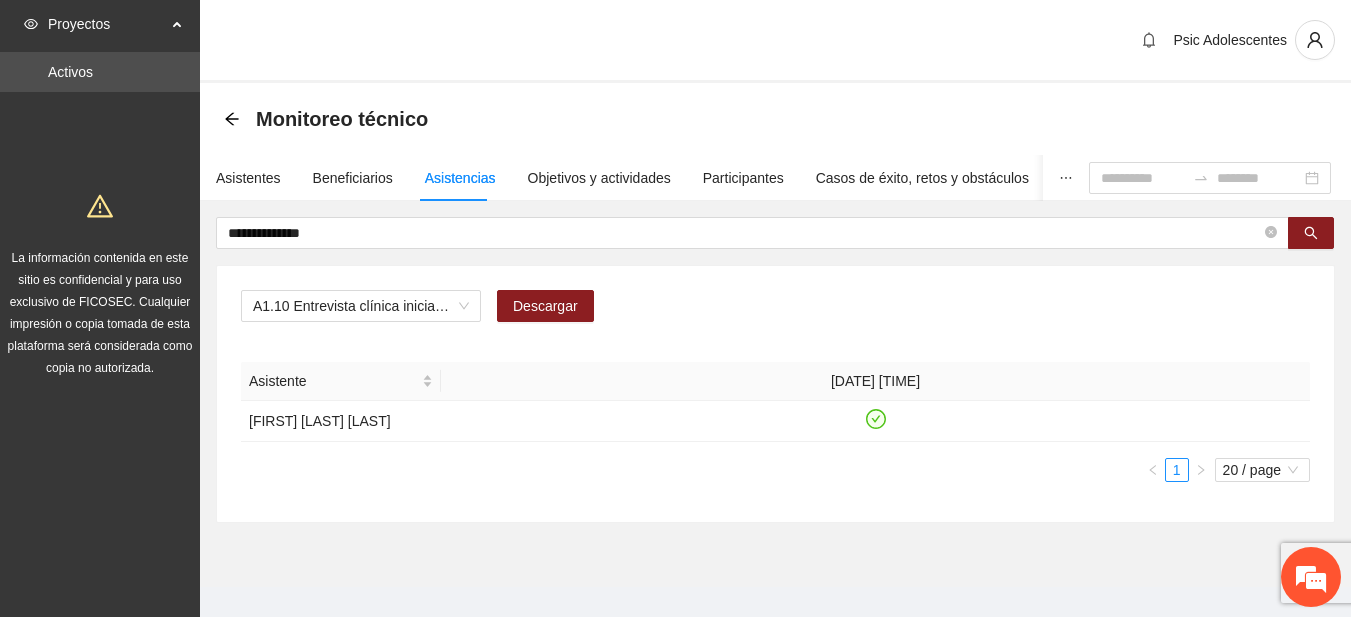 click on "Monitoreo técnico" at bounding box center [332, 119] 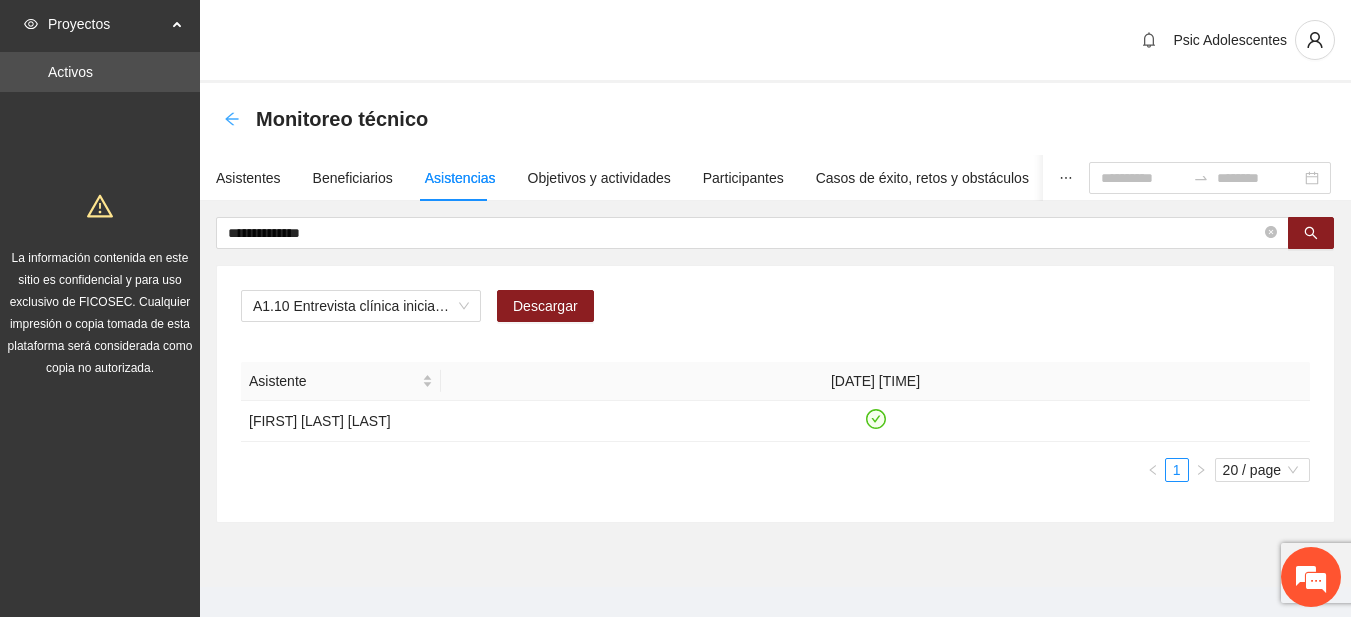 click 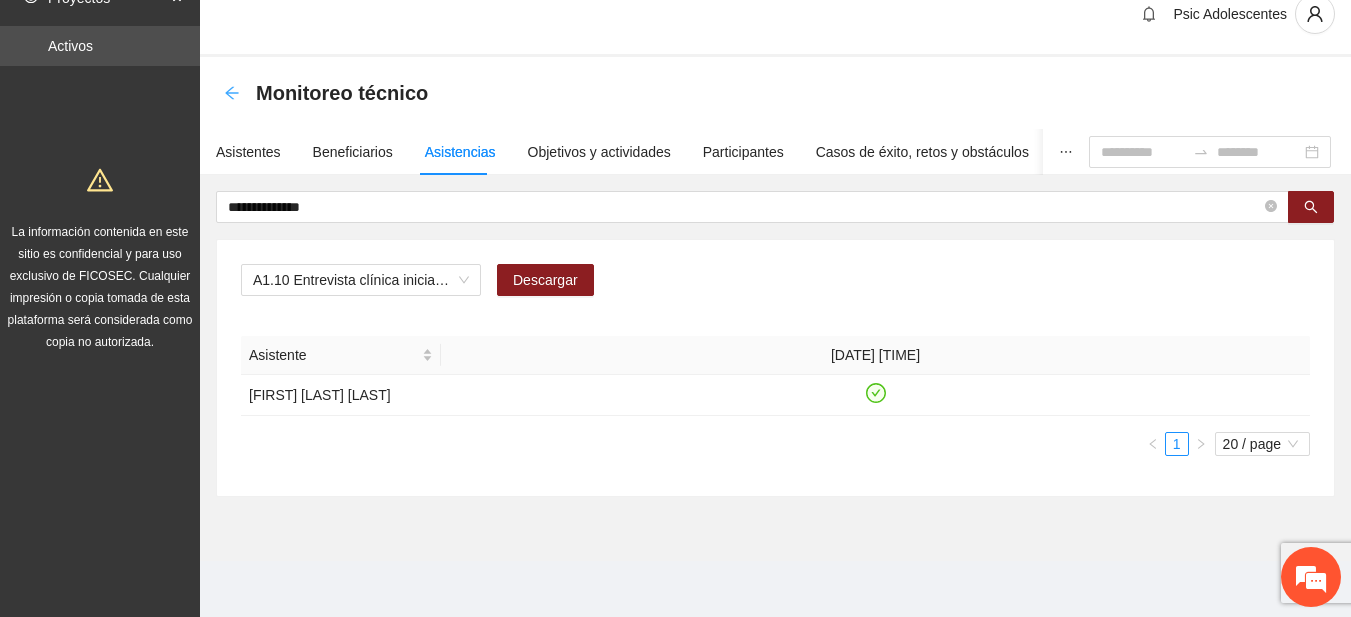 scroll, scrollTop: 0, scrollLeft: 0, axis: both 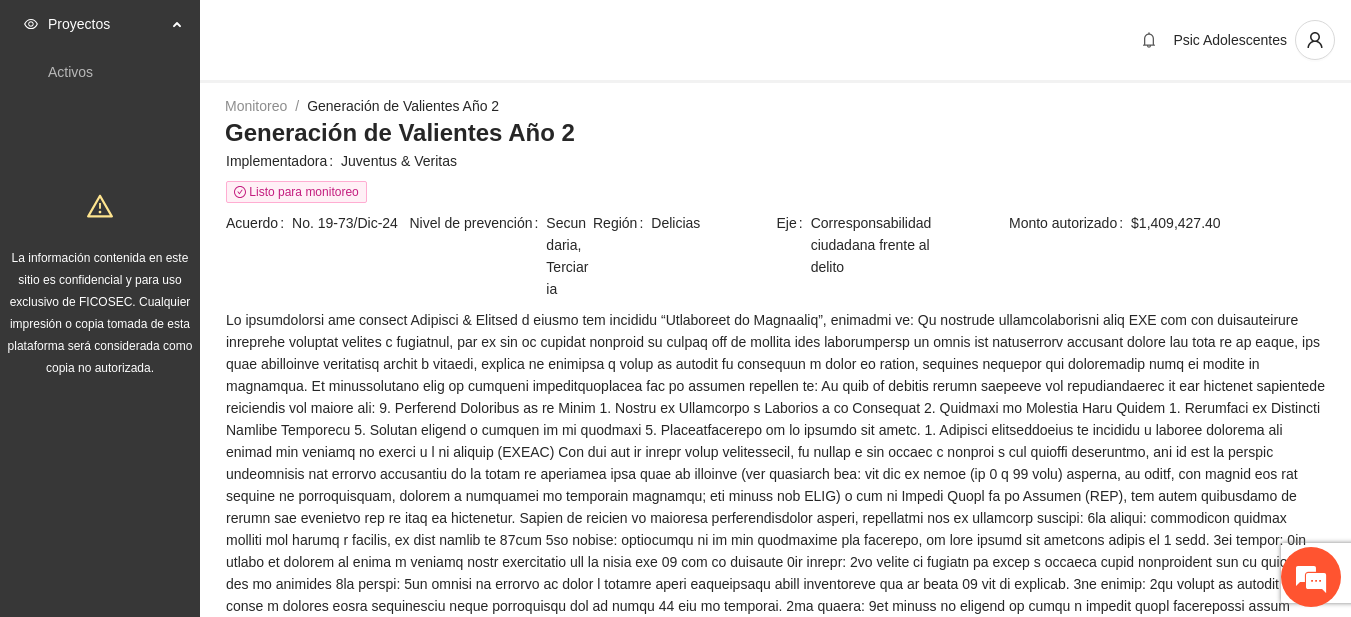 click on "Psic Adolescentes" at bounding box center [775, 41] 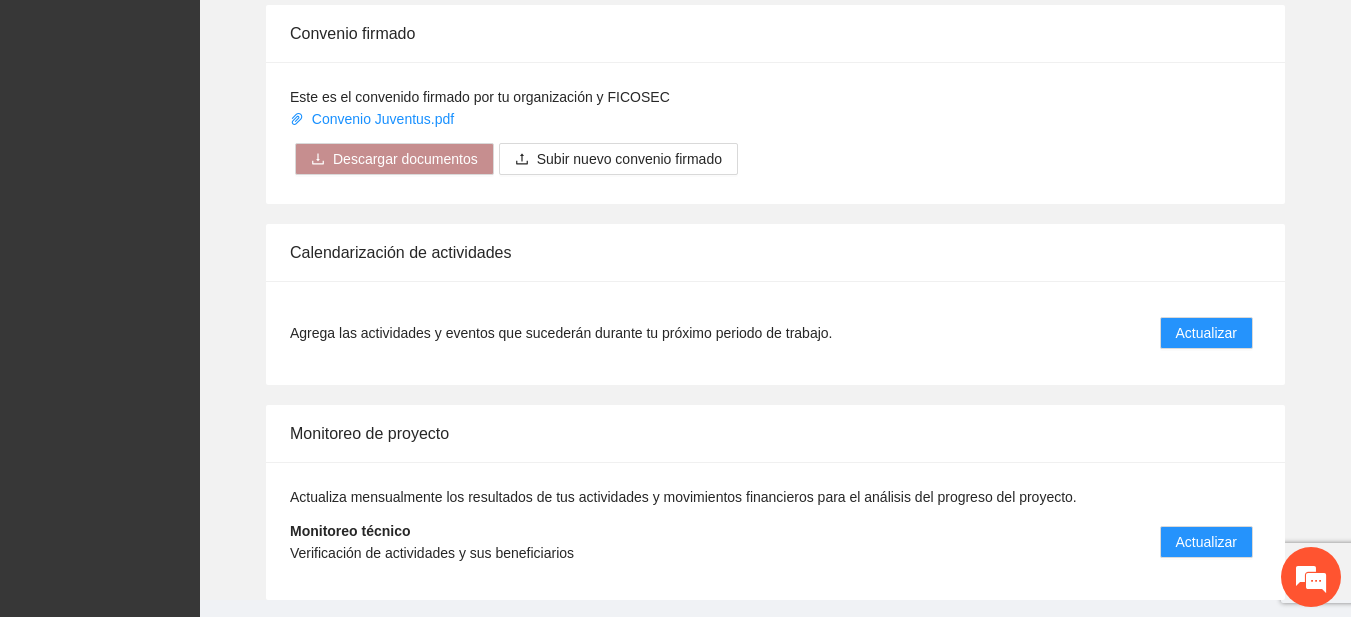 scroll, scrollTop: 1659, scrollLeft: 0, axis: vertical 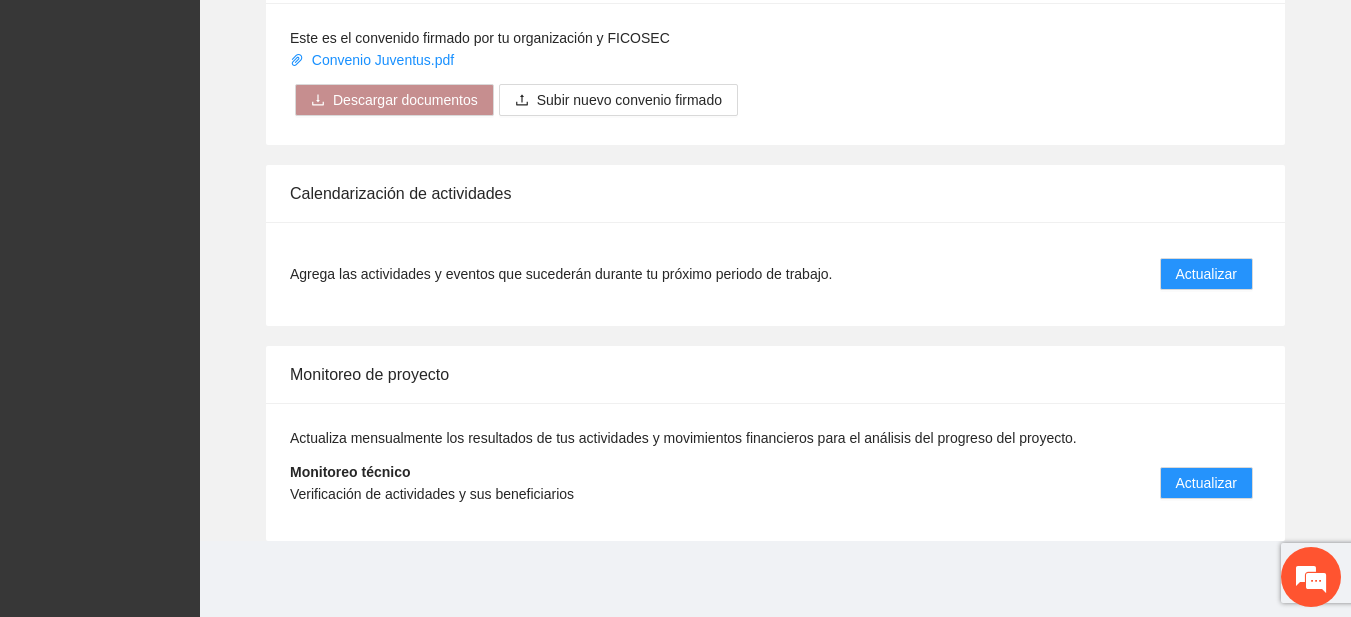 drag, startPoint x: 1348, startPoint y: 494, endPoint x: 1363, endPoint y: 513, distance: 24.207438 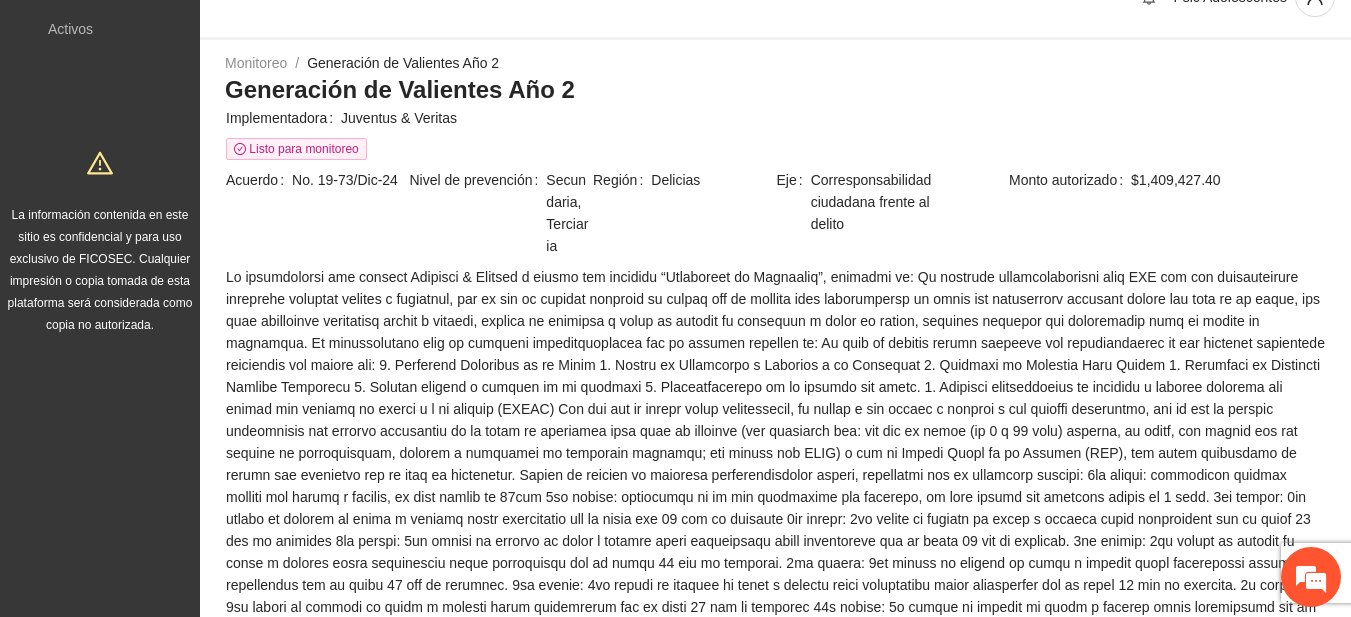scroll, scrollTop: 0, scrollLeft: 0, axis: both 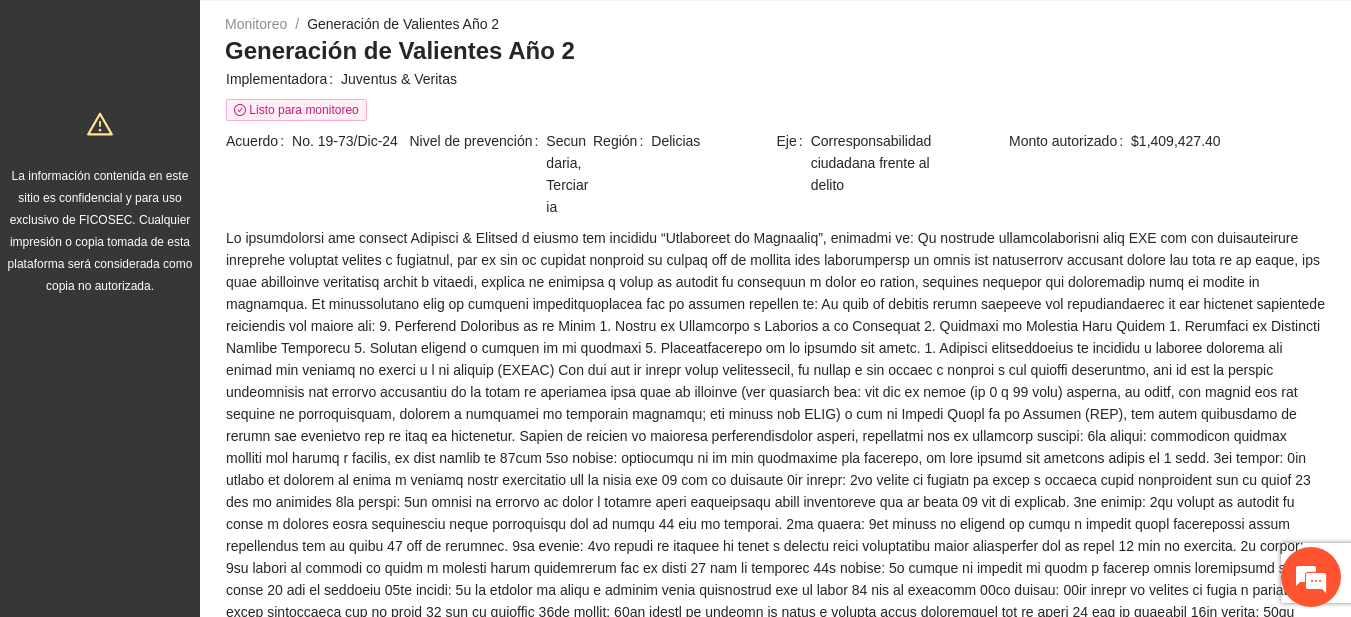 click at bounding box center [775, 458] 